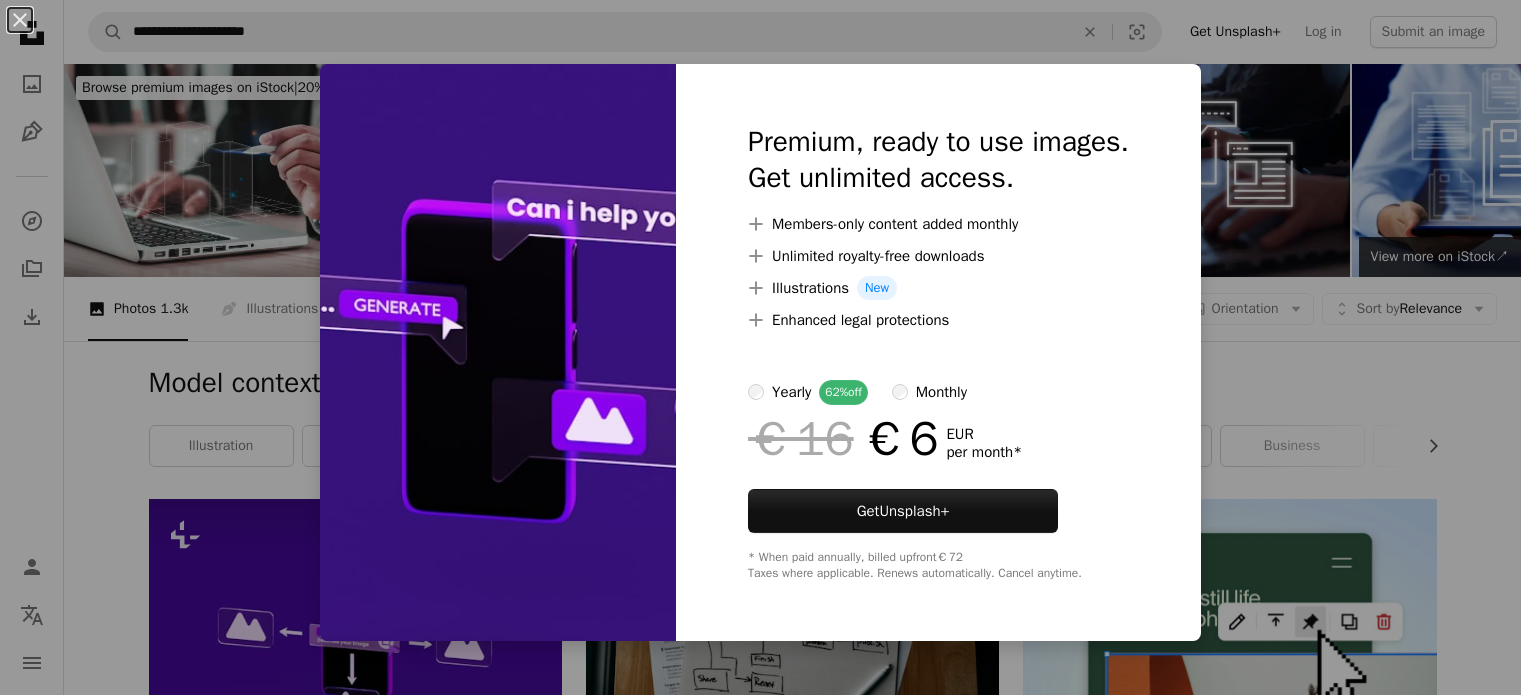 scroll, scrollTop: 500, scrollLeft: 0, axis: vertical 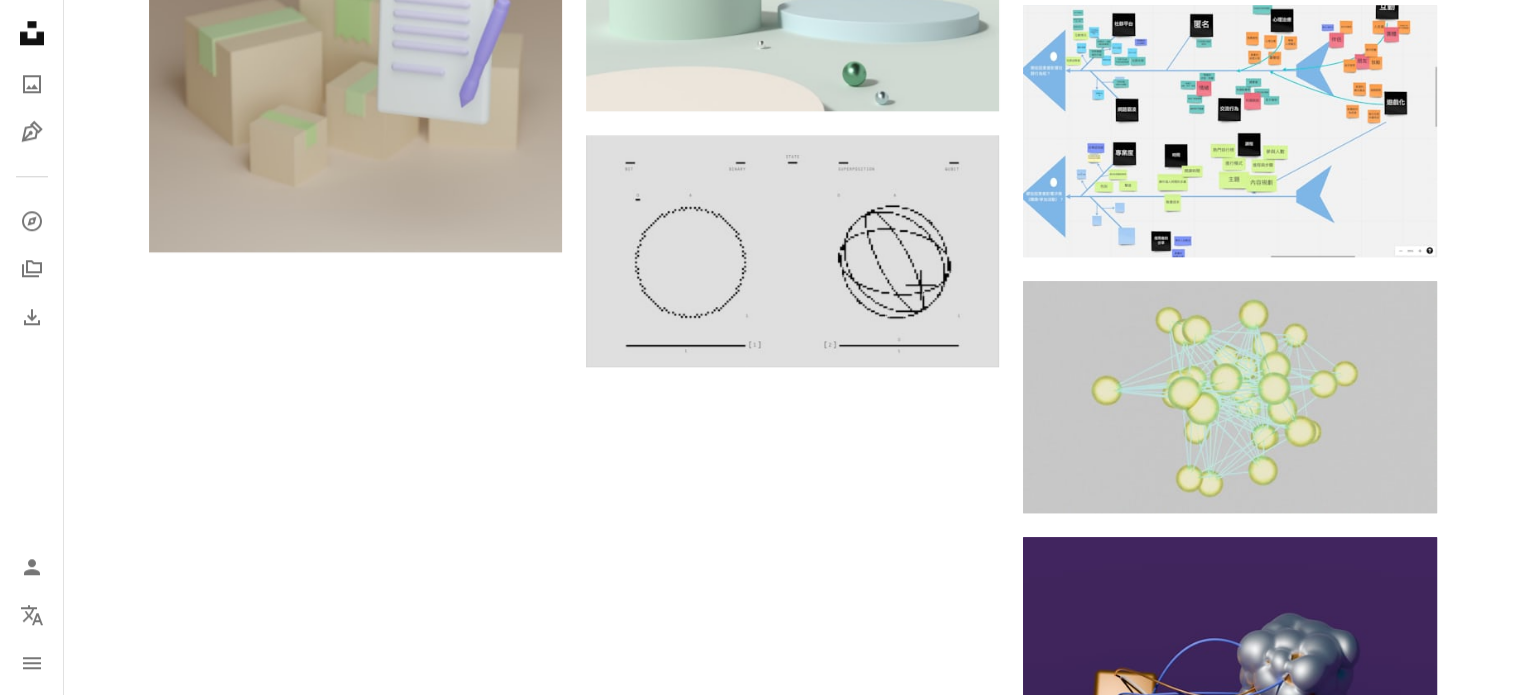 click on "Load more" at bounding box center (793, 892) 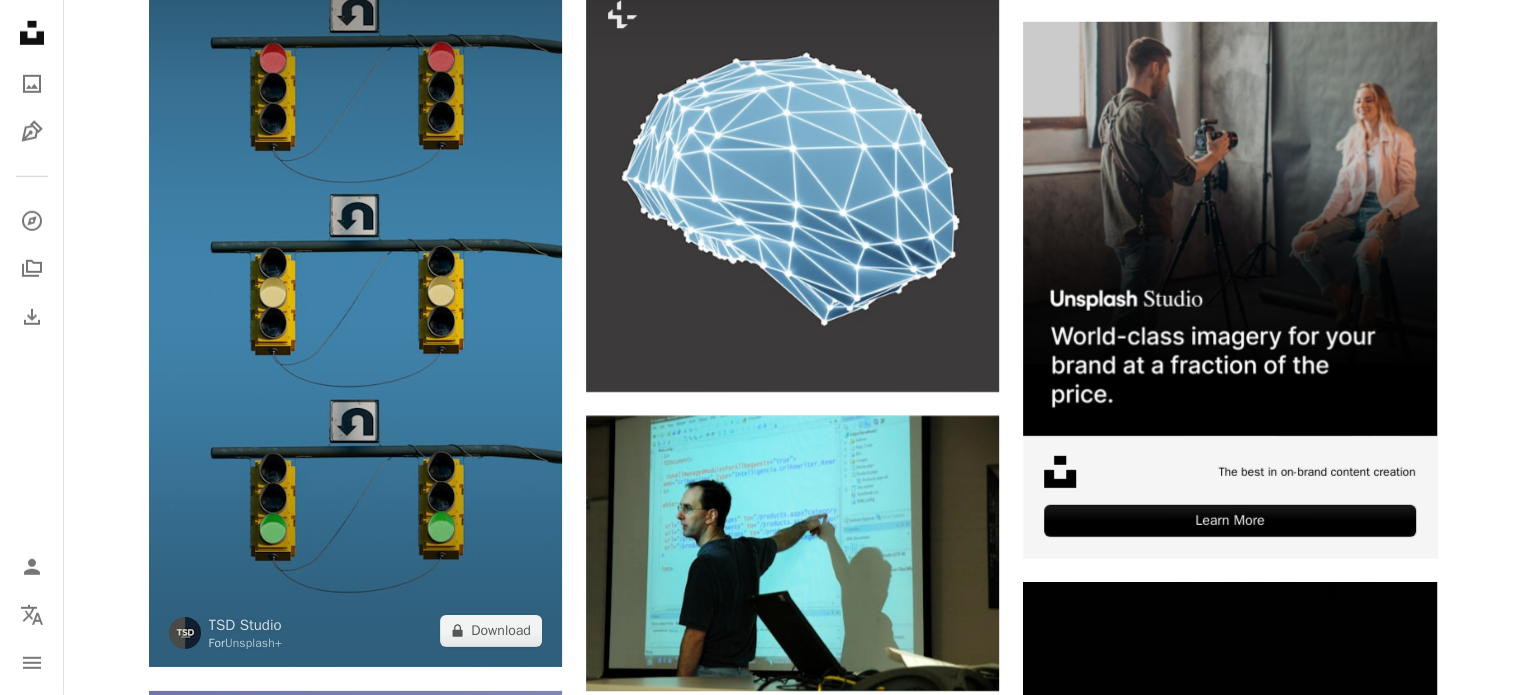 scroll, scrollTop: 5828, scrollLeft: 0, axis: vertical 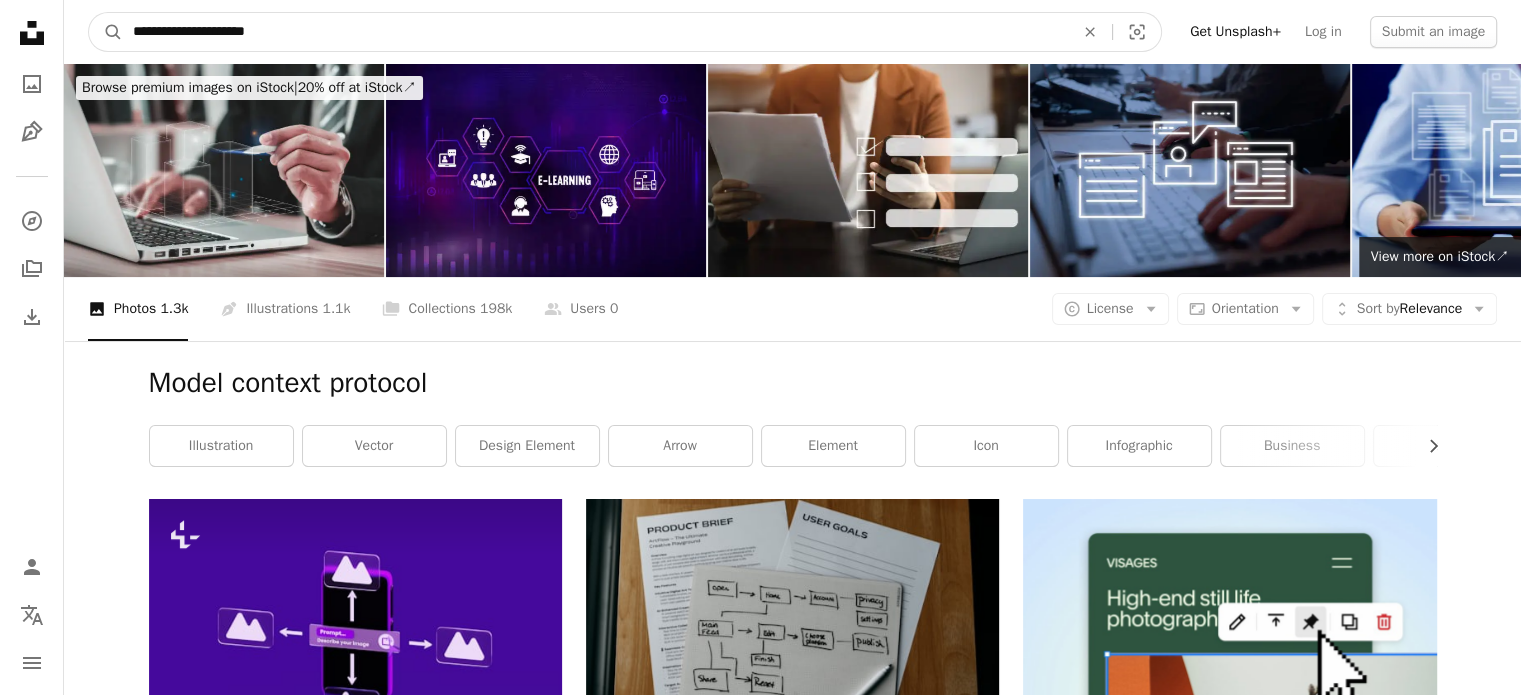drag, startPoint x: 306, startPoint y: 30, endPoint x: 0, endPoint y: 0, distance: 307.46707 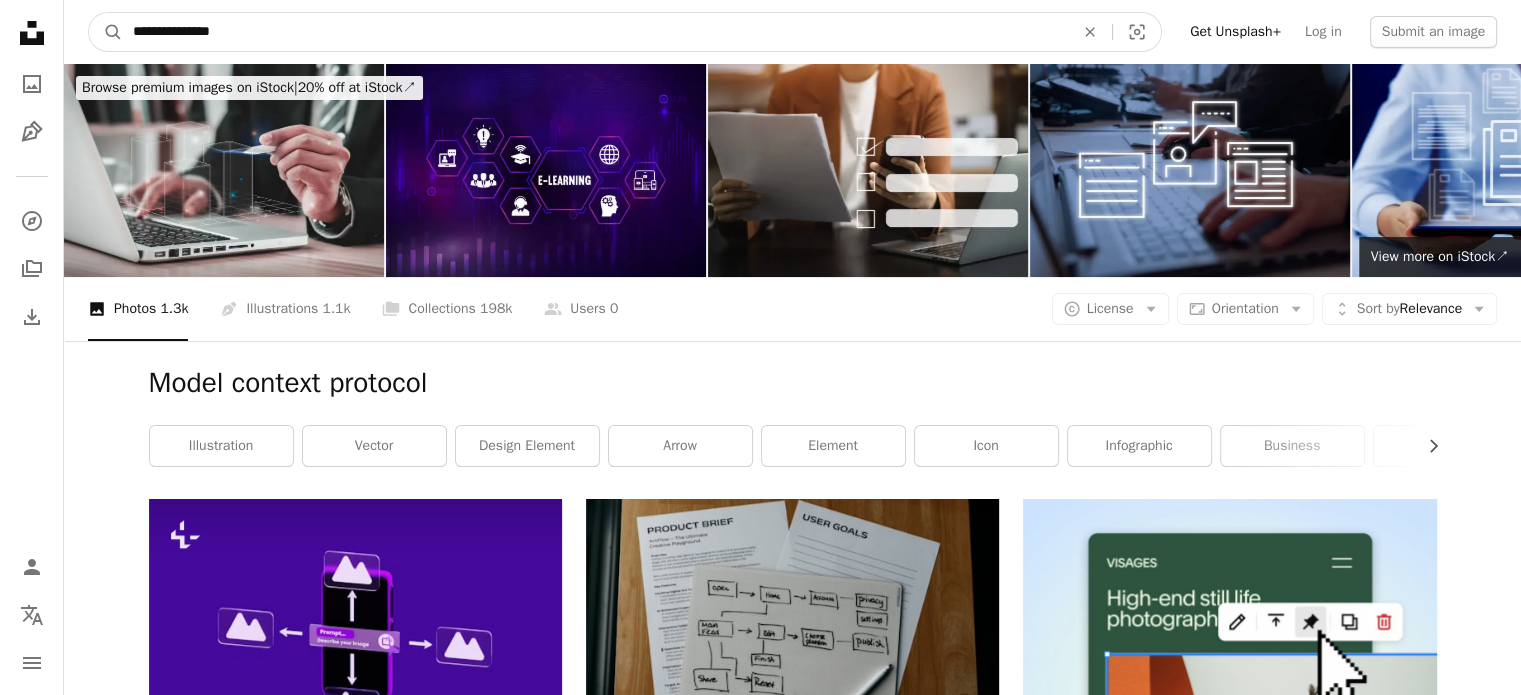 type on "**********" 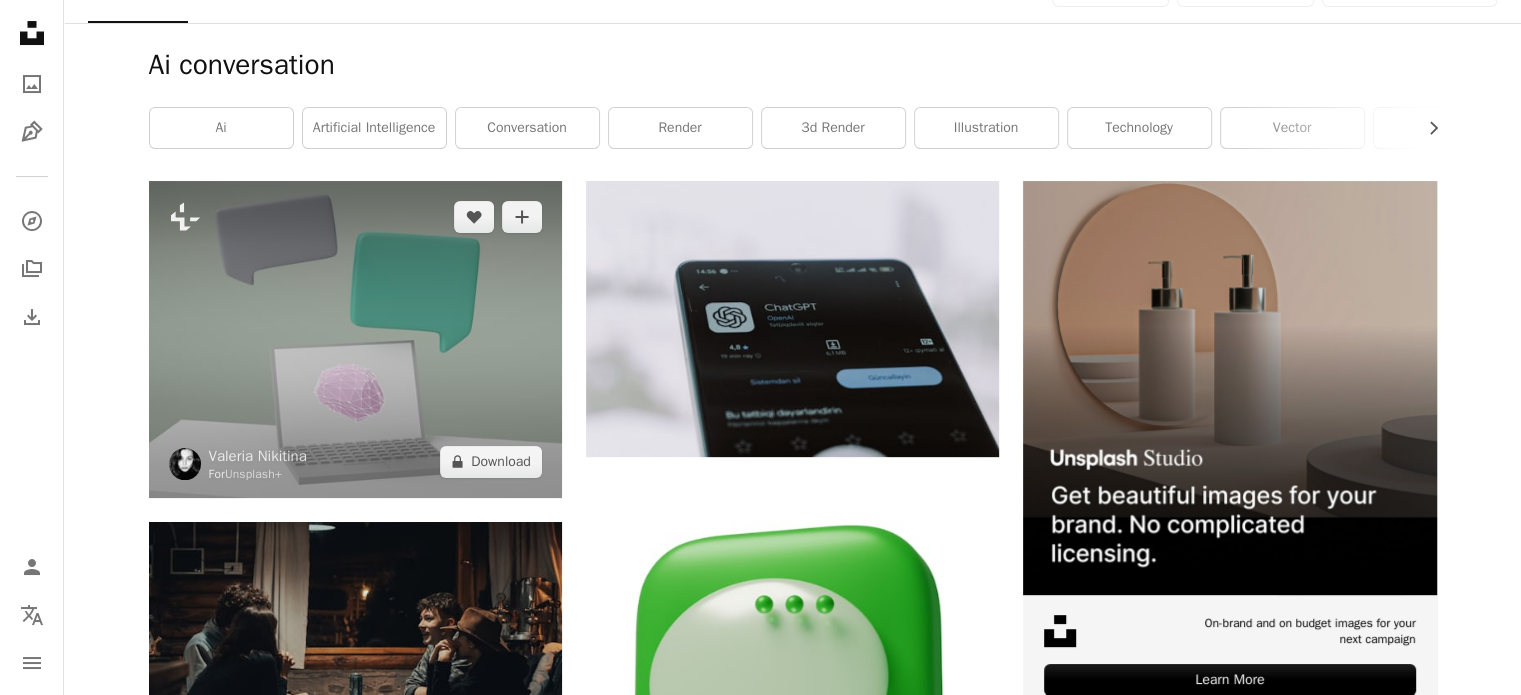 scroll, scrollTop: 0, scrollLeft: 0, axis: both 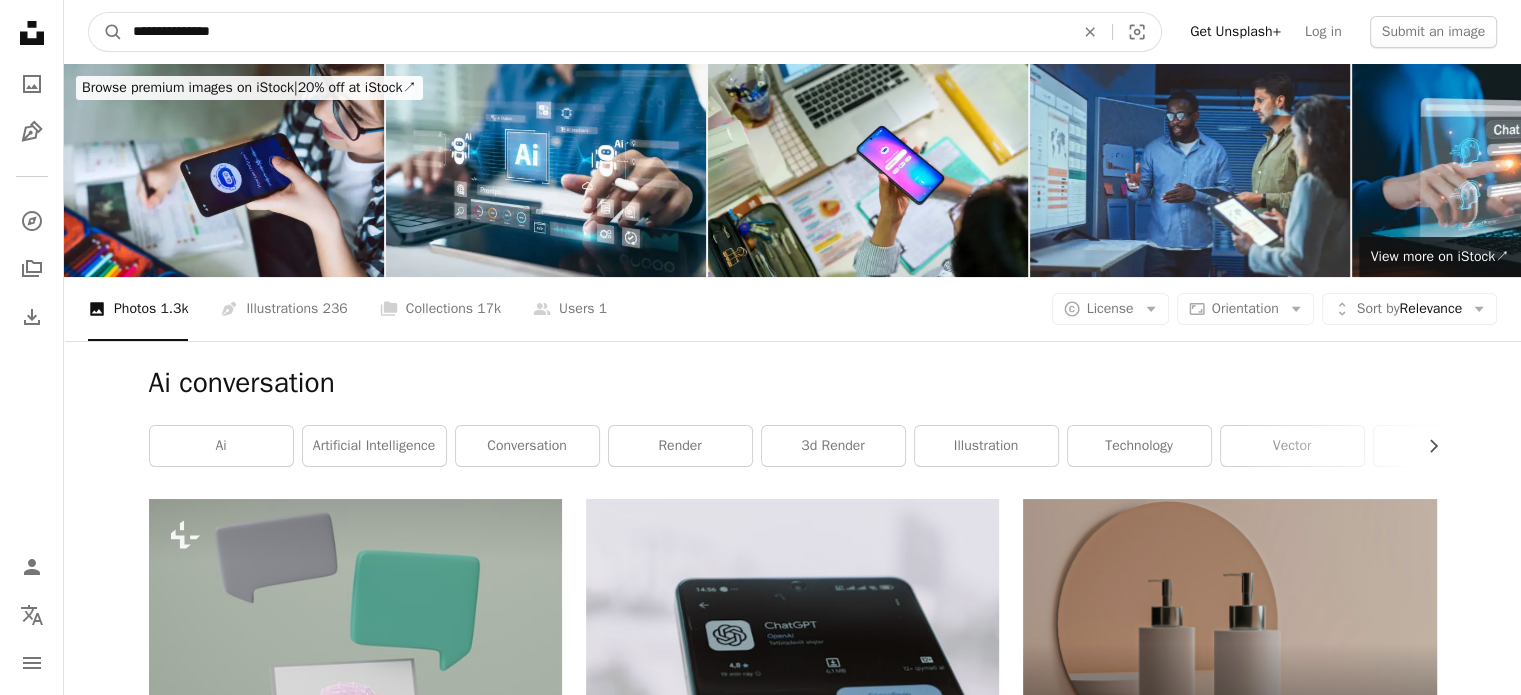 click on "**********" at bounding box center (595, 32) 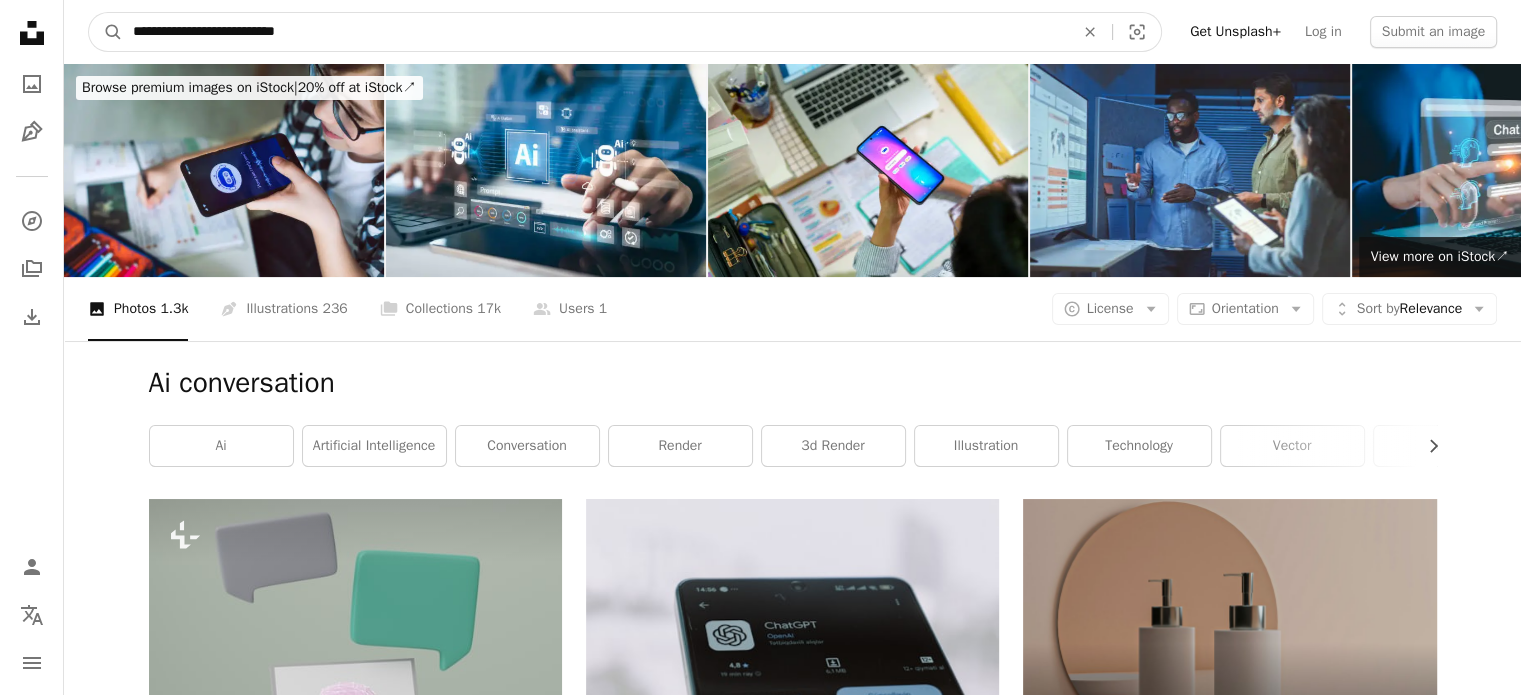 type on "**********" 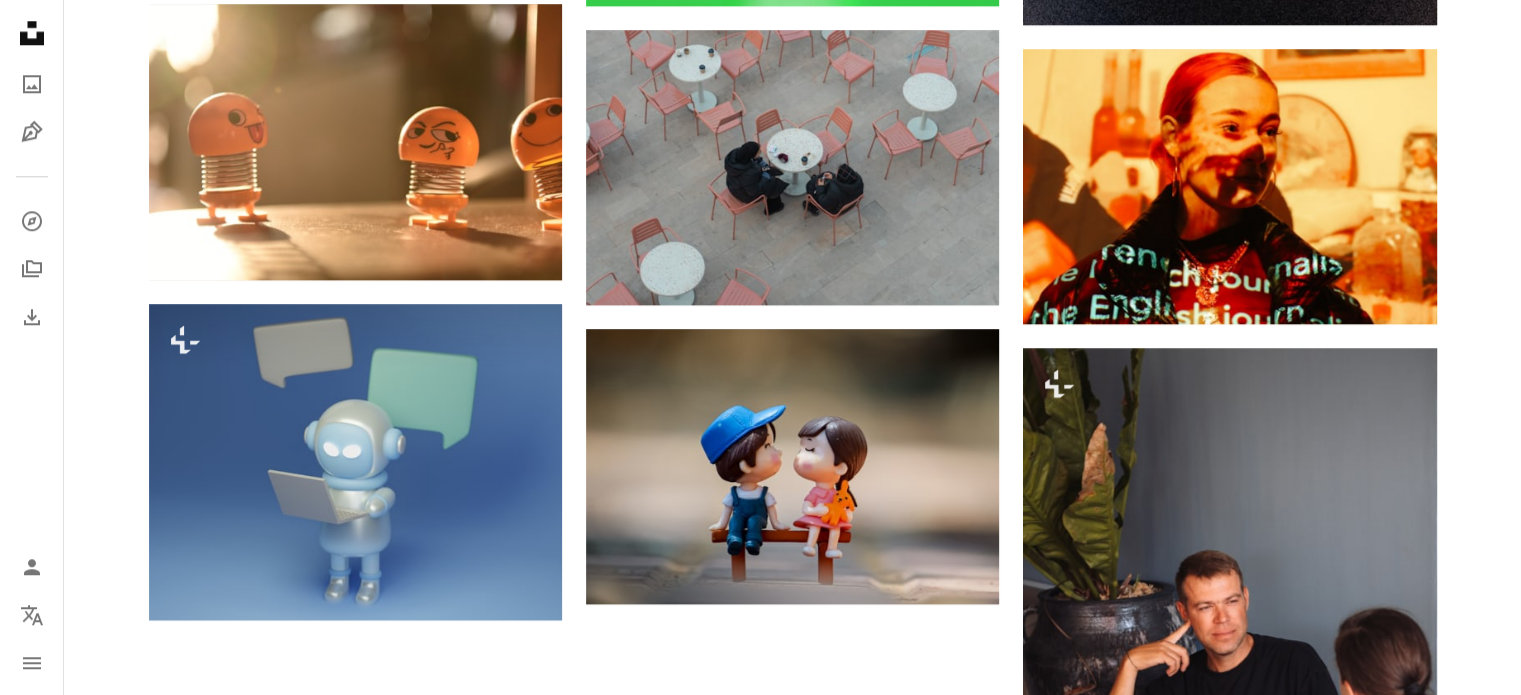 scroll, scrollTop: 2000, scrollLeft: 0, axis: vertical 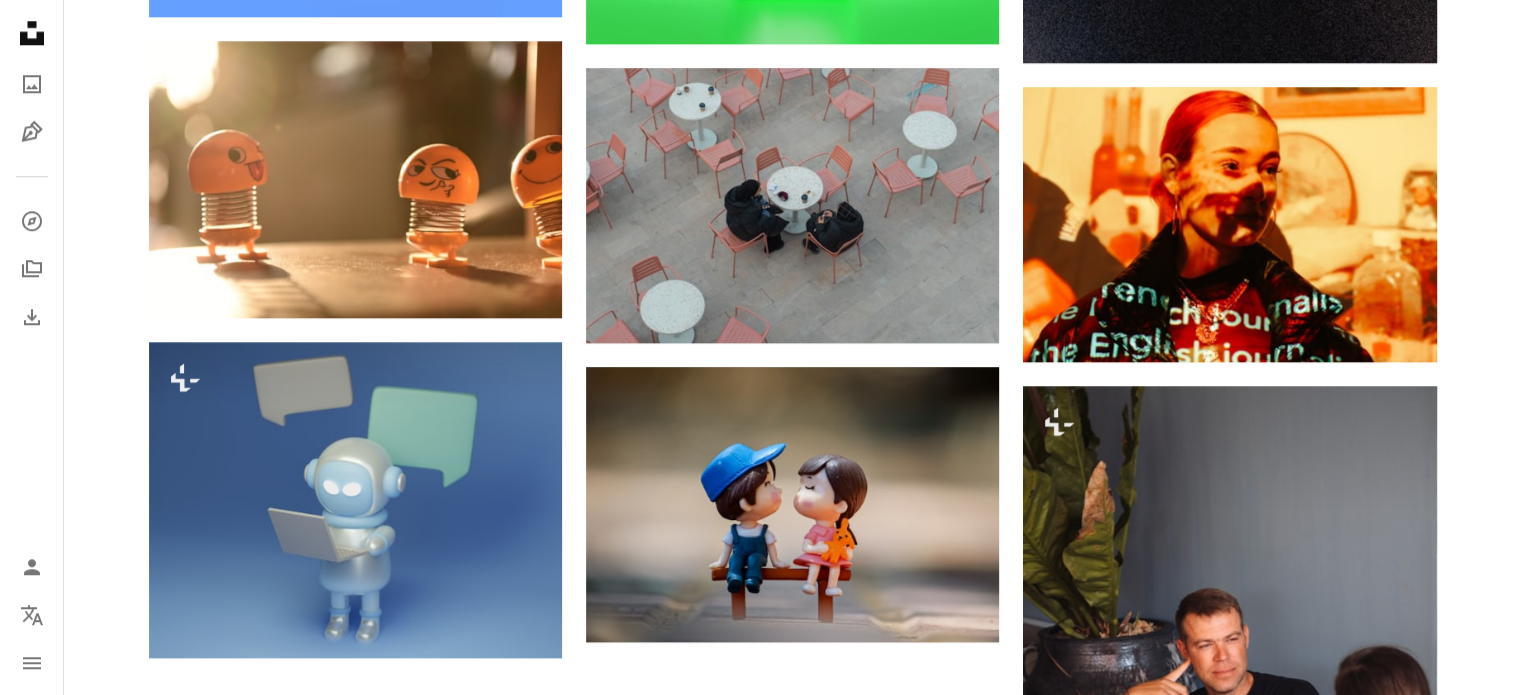 click on "Load more" at bounding box center (793, 1086) 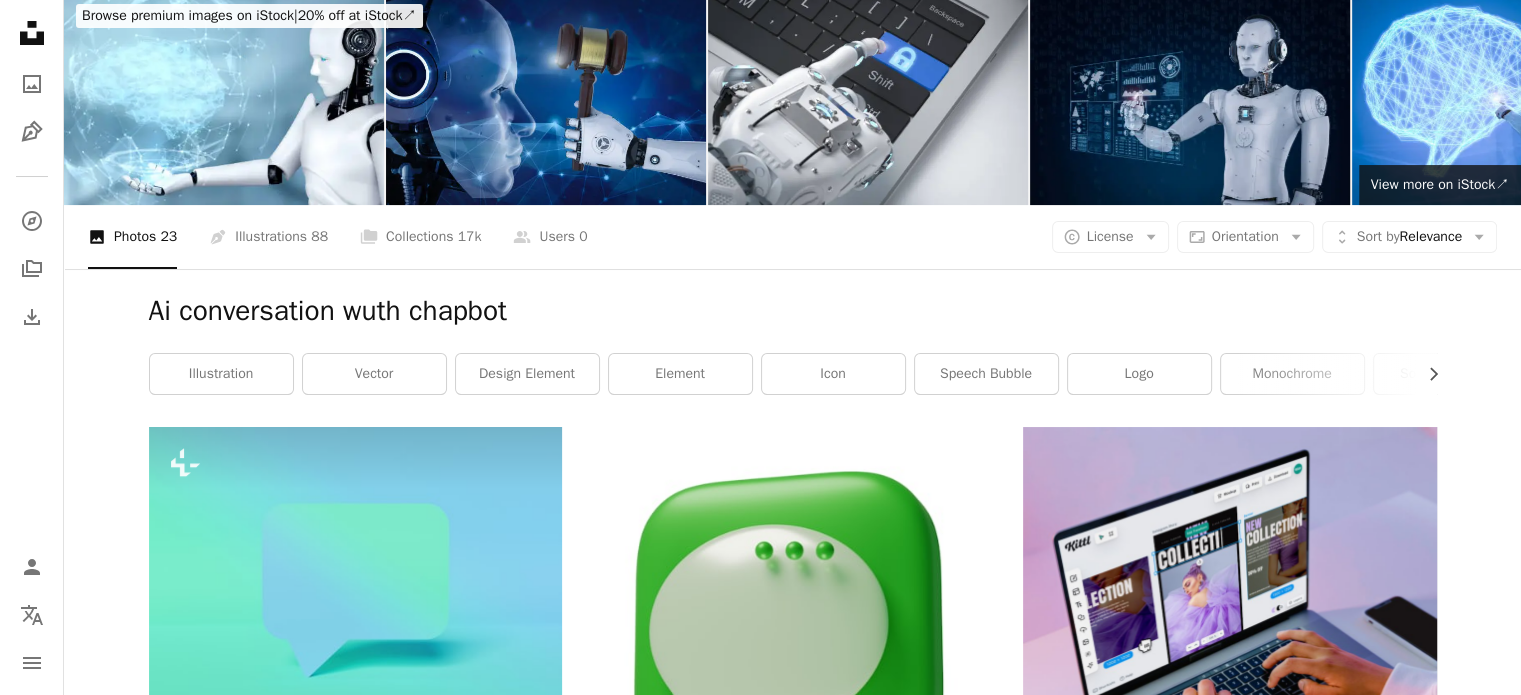 scroll, scrollTop: 0, scrollLeft: 0, axis: both 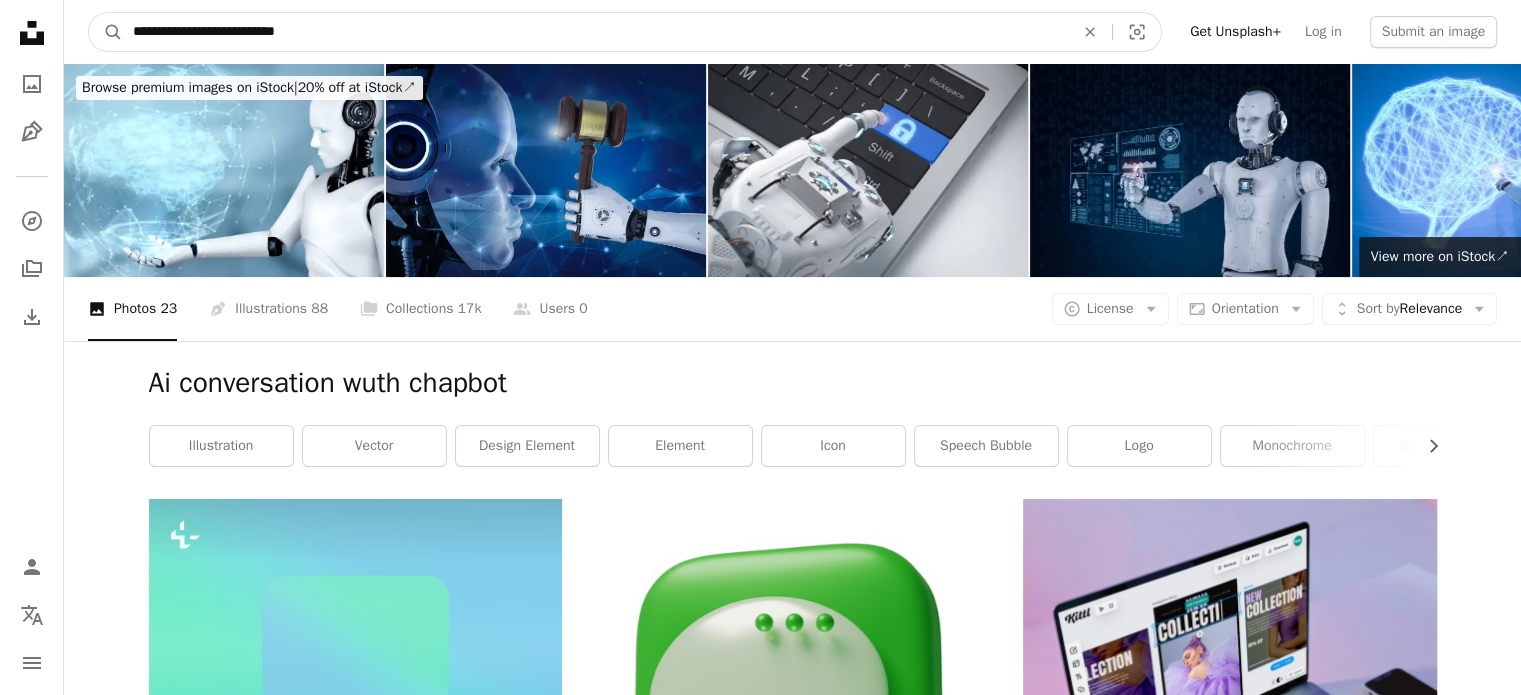 drag, startPoint x: 344, startPoint y: 35, endPoint x: 11, endPoint y: 7, distance: 334.1751 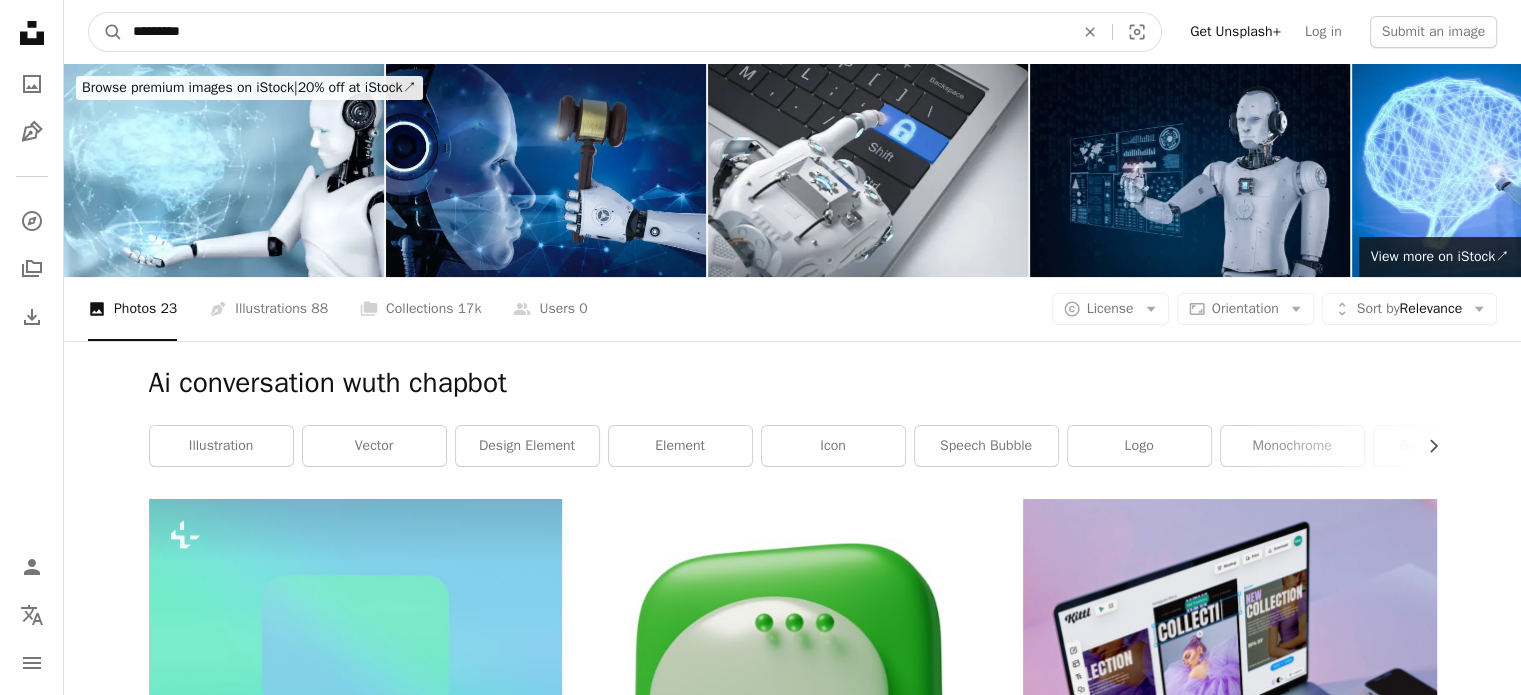 type on "*********" 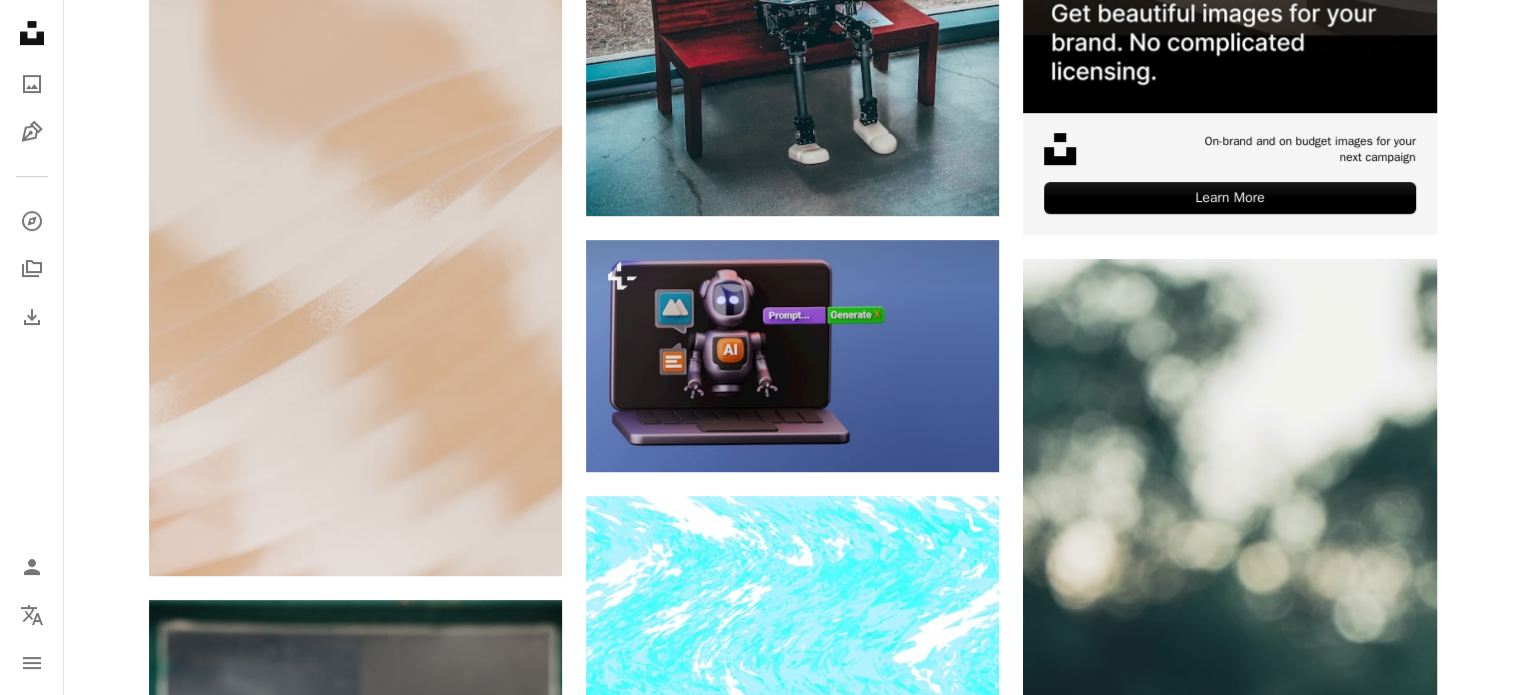scroll, scrollTop: 300, scrollLeft: 0, axis: vertical 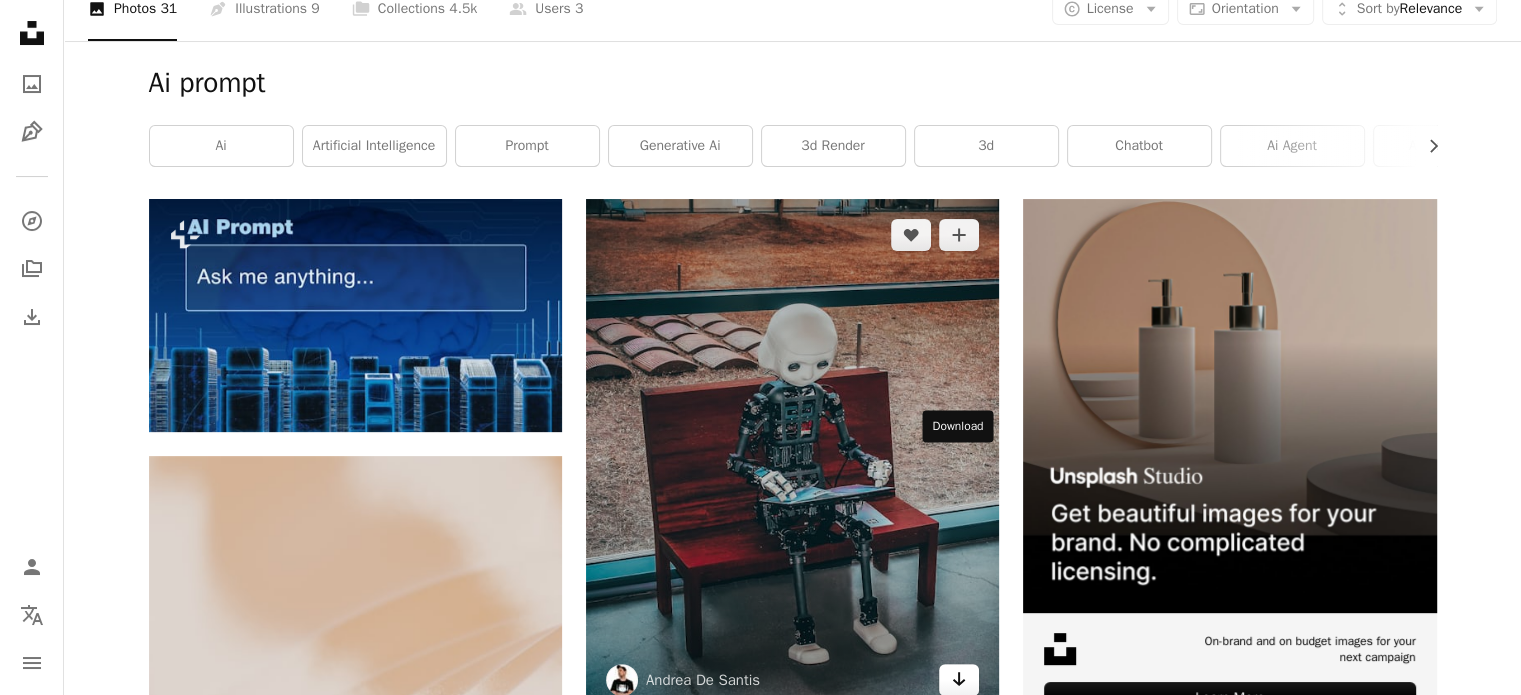 click on "Arrow pointing down" at bounding box center (959, 680) 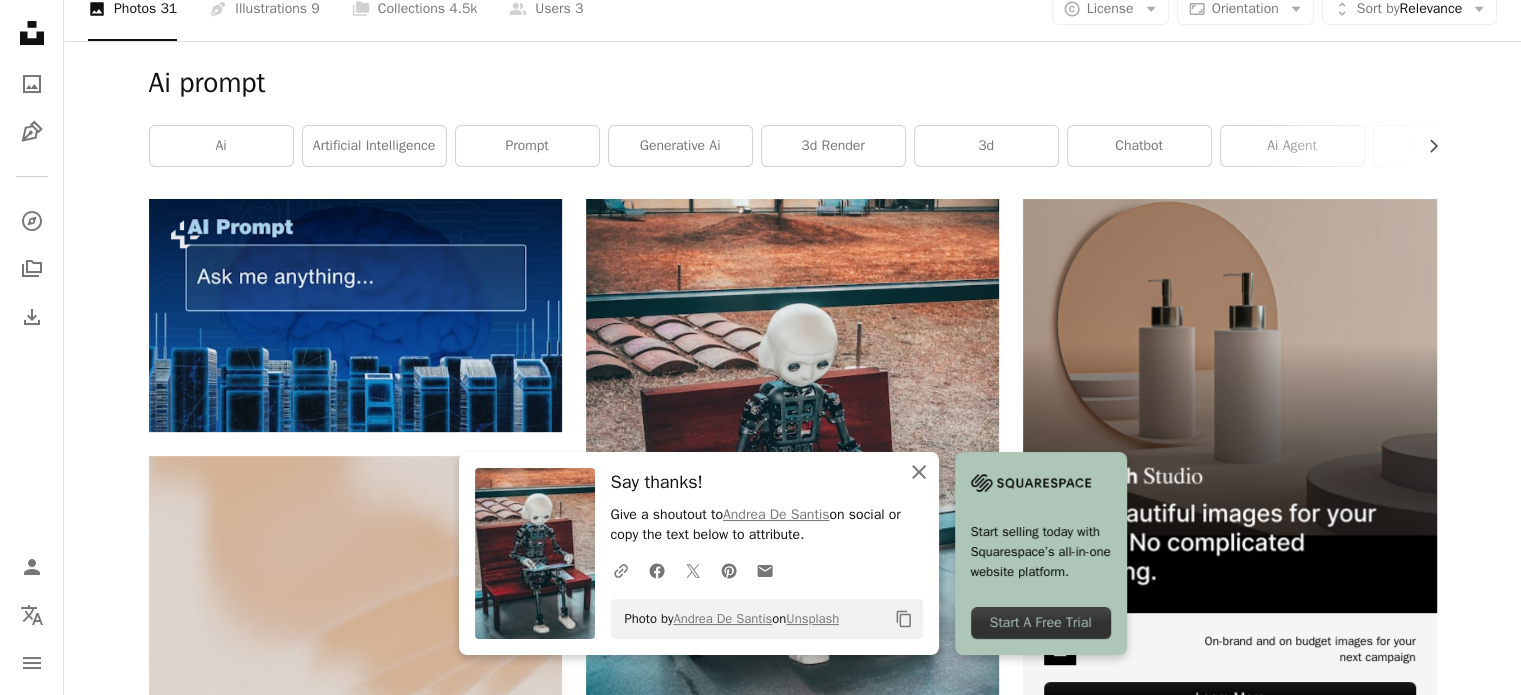 drag, startPoint x: 1021, startPoint y: 470, endPoint x: 1010, endPoint y: 477, distance: 13.038404 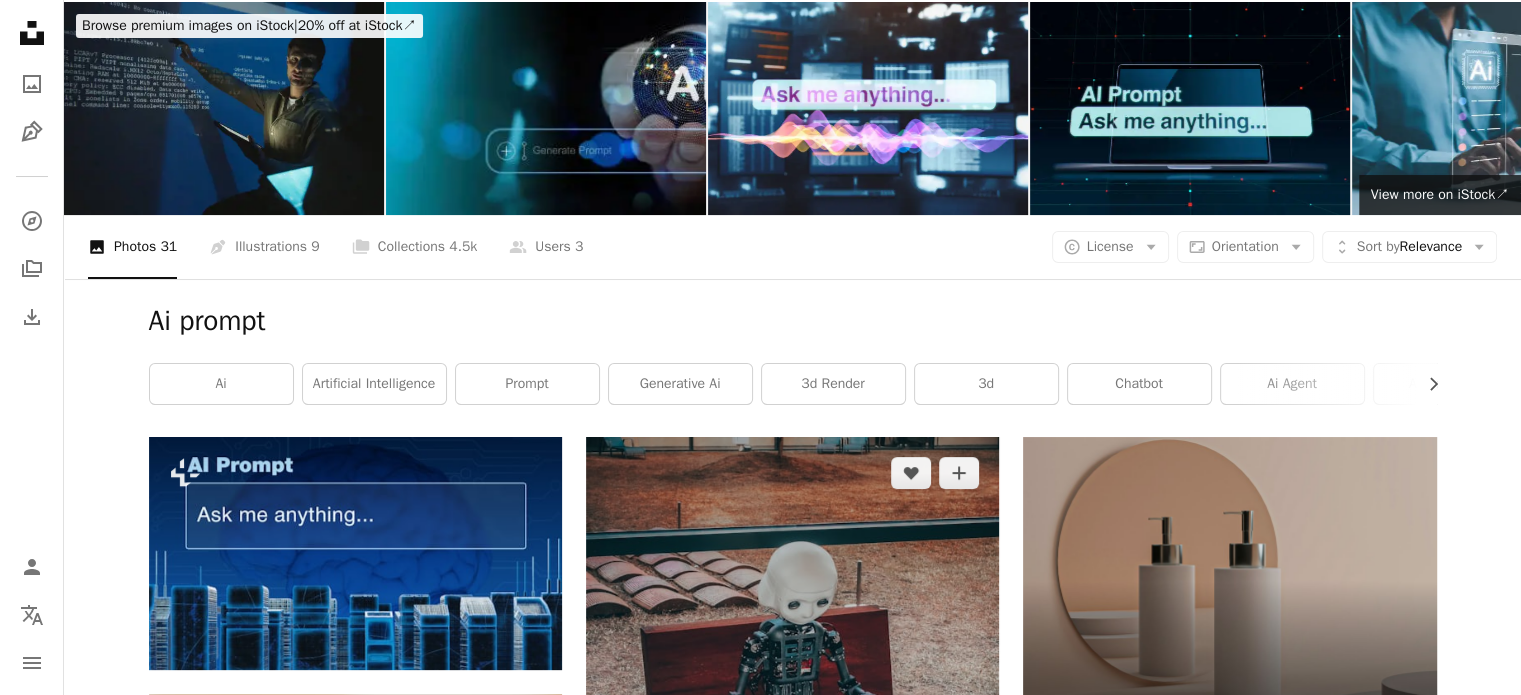 scroll, scrollTop: 0, scrollLeft: 0, axis: both 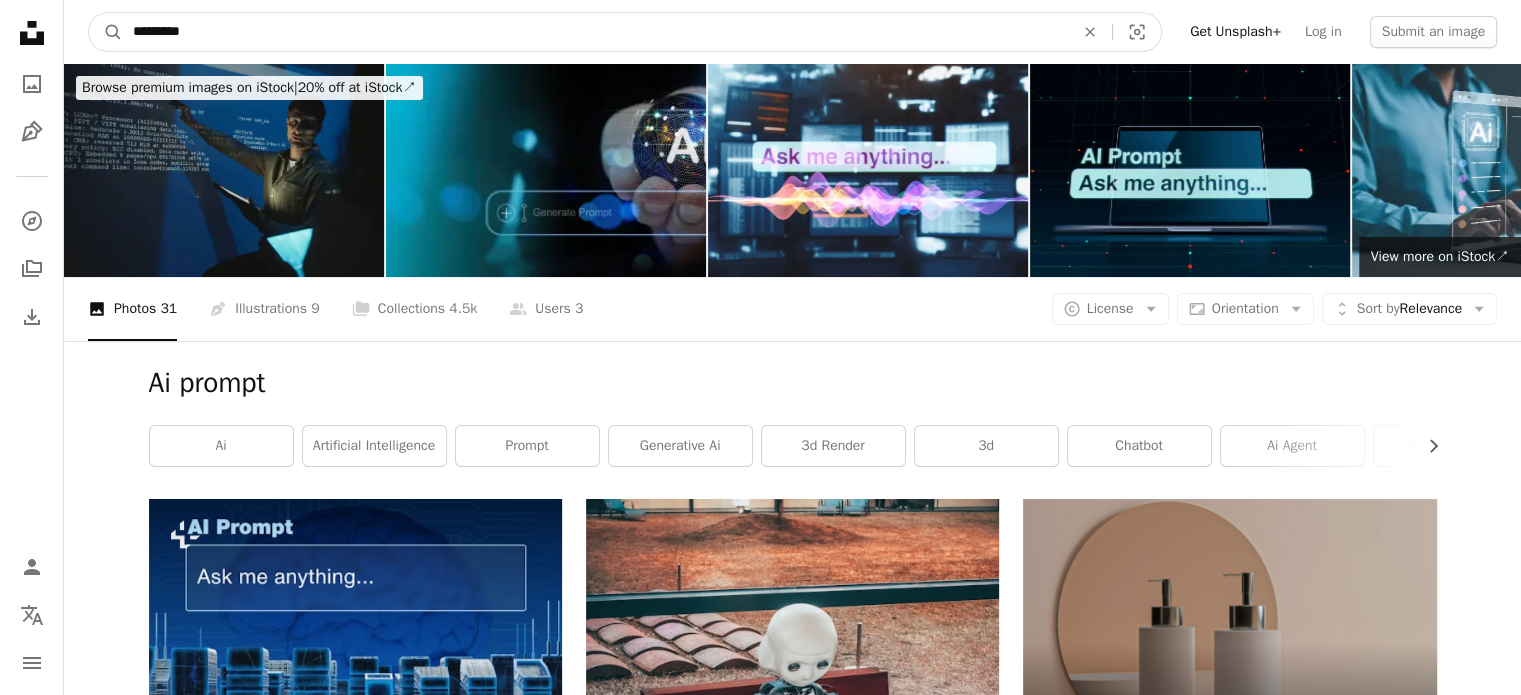 click on "*********" at bounding box center (595, 32) 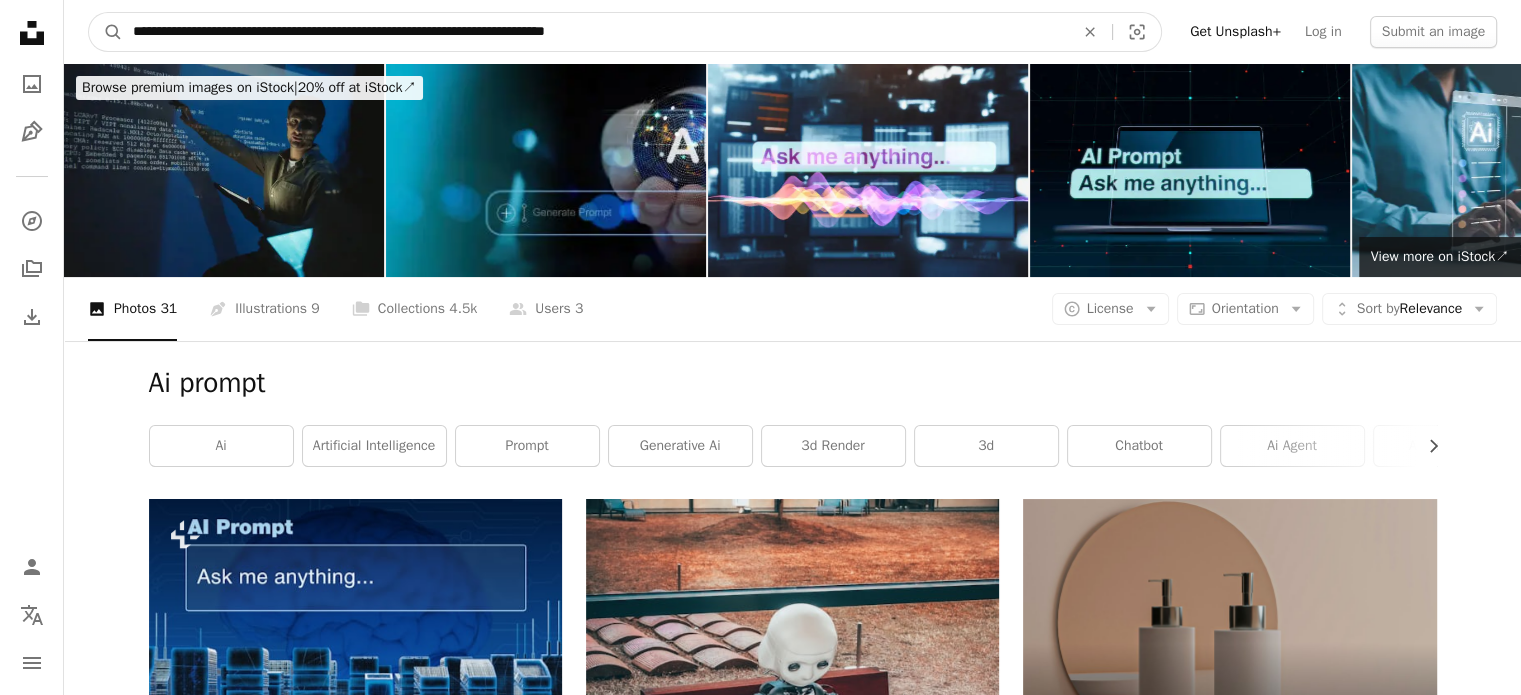 type on "**********" 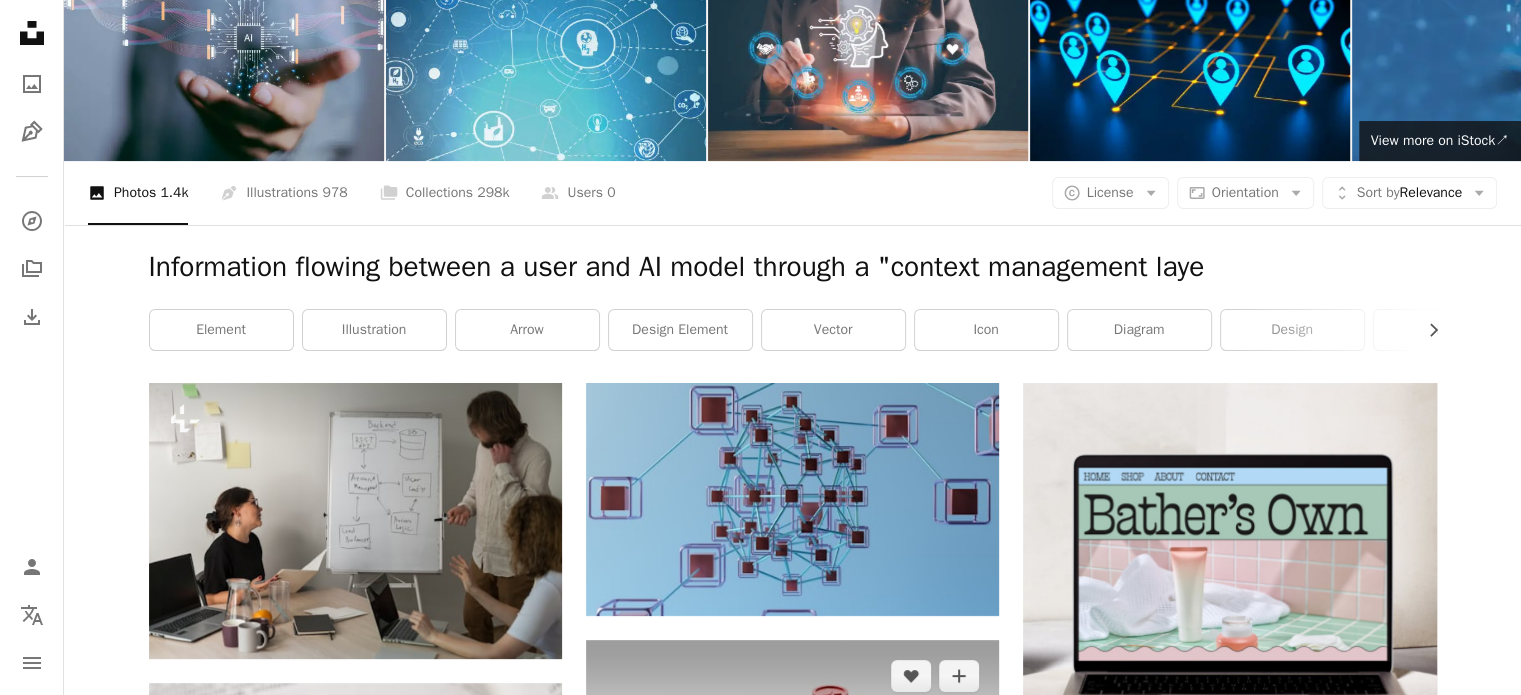 scroll, scrollTop: 100, scrollLeft: 0, axis: vertical 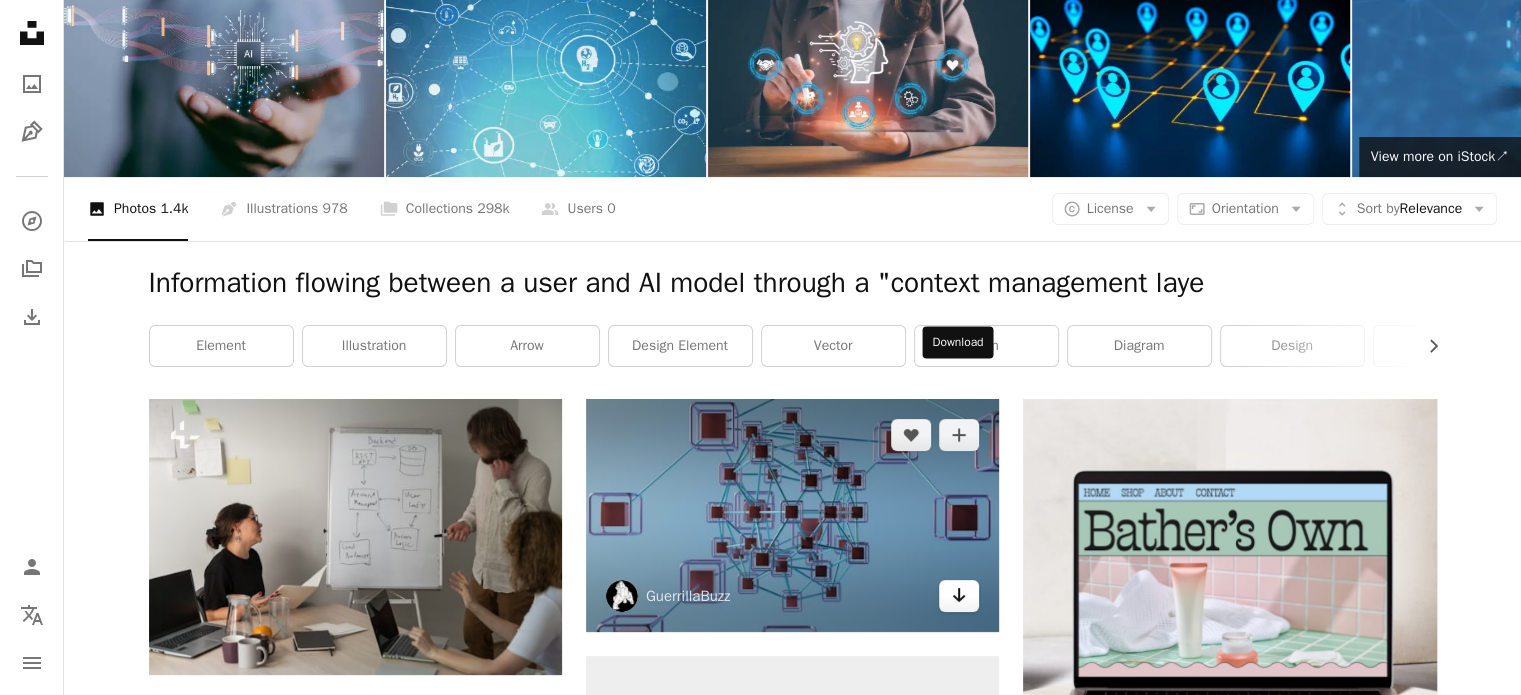 click on "Arrow pointing down" at bounding box center [959, 596] 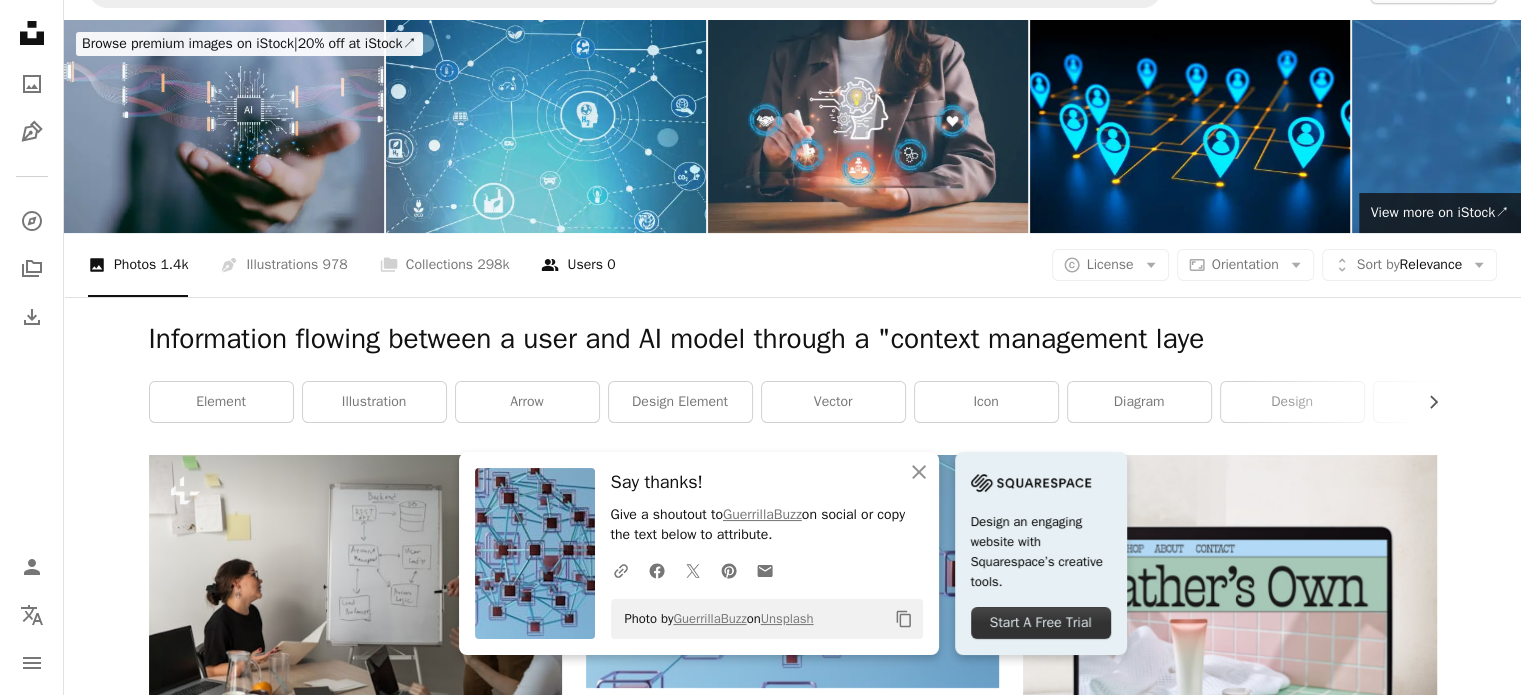 scroll, scrollTop: 0, scrollLeft: 0, axis: both 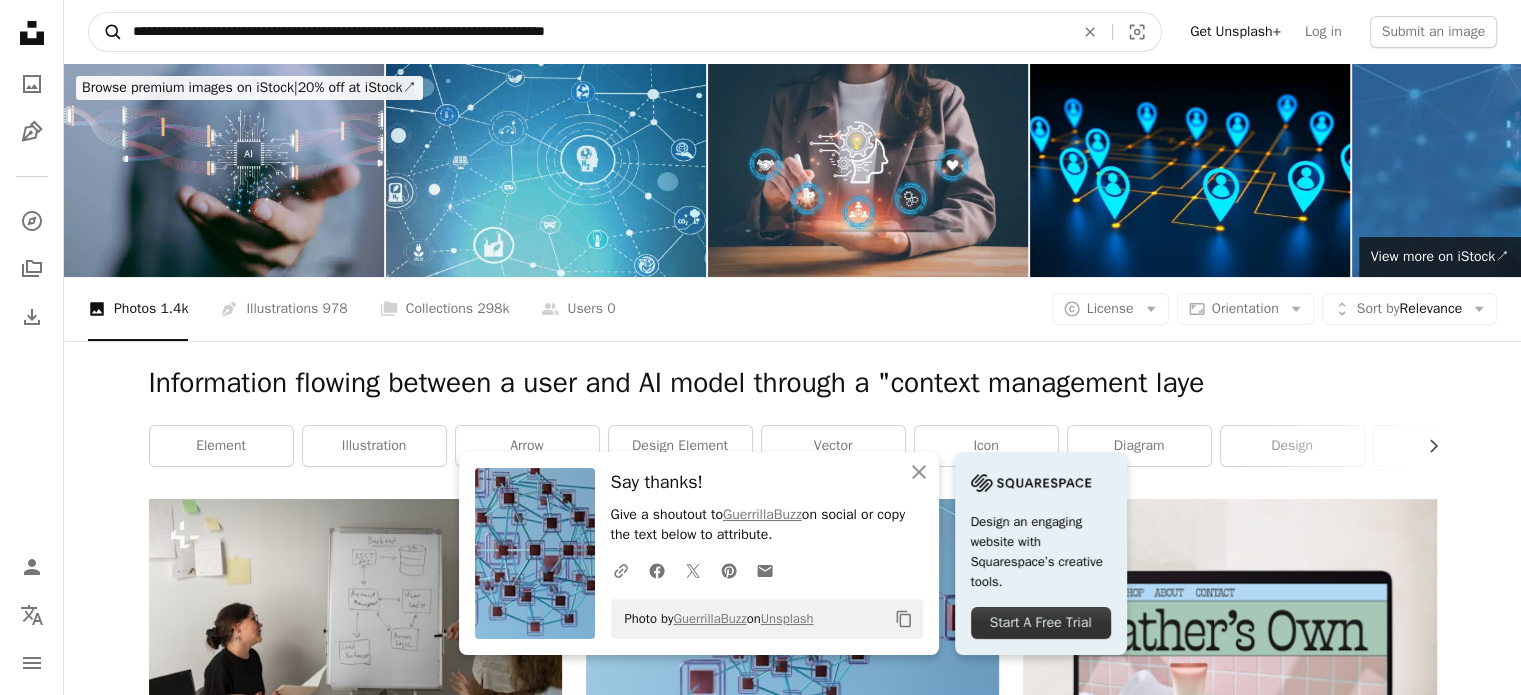 drag, startPoint x: 682, startPoint y: 37, endPoint x: 116, endPoint y: 40, distance: 566.00793 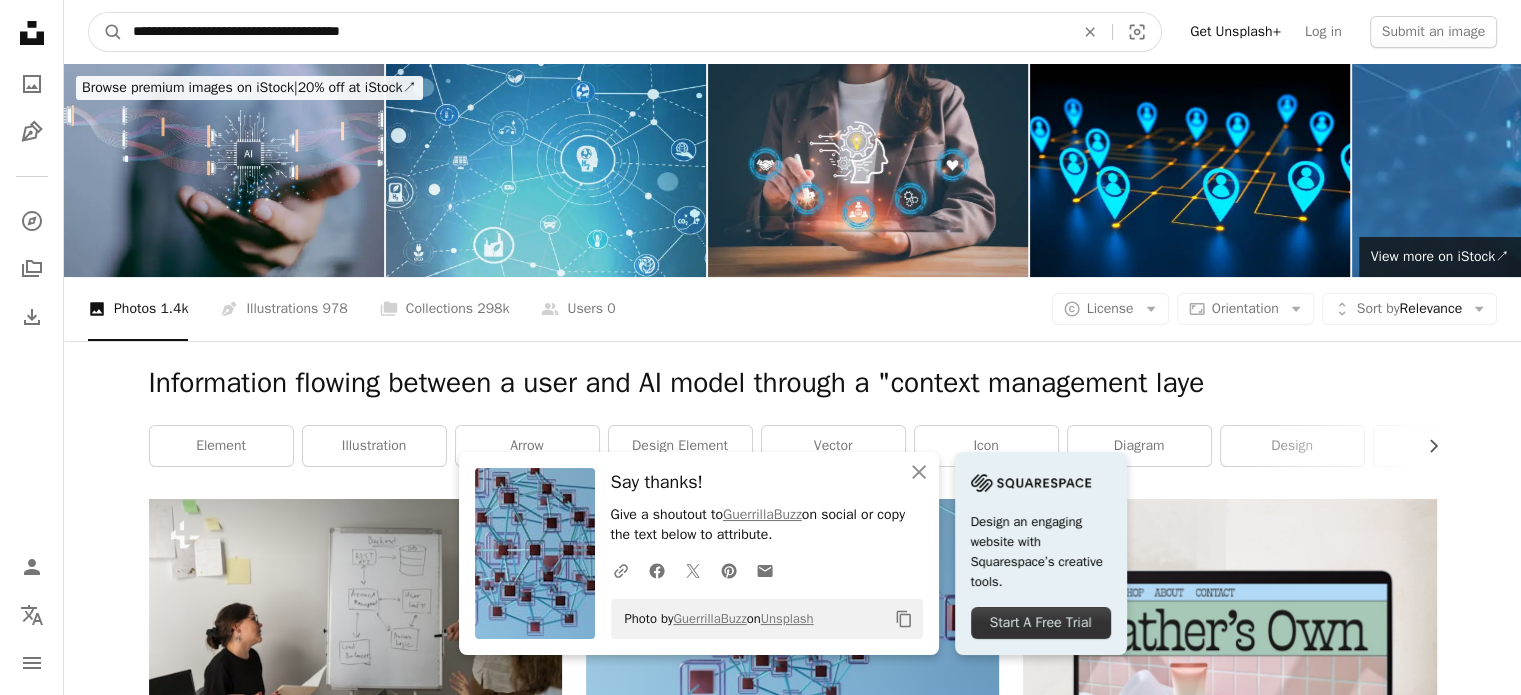type on "**********" 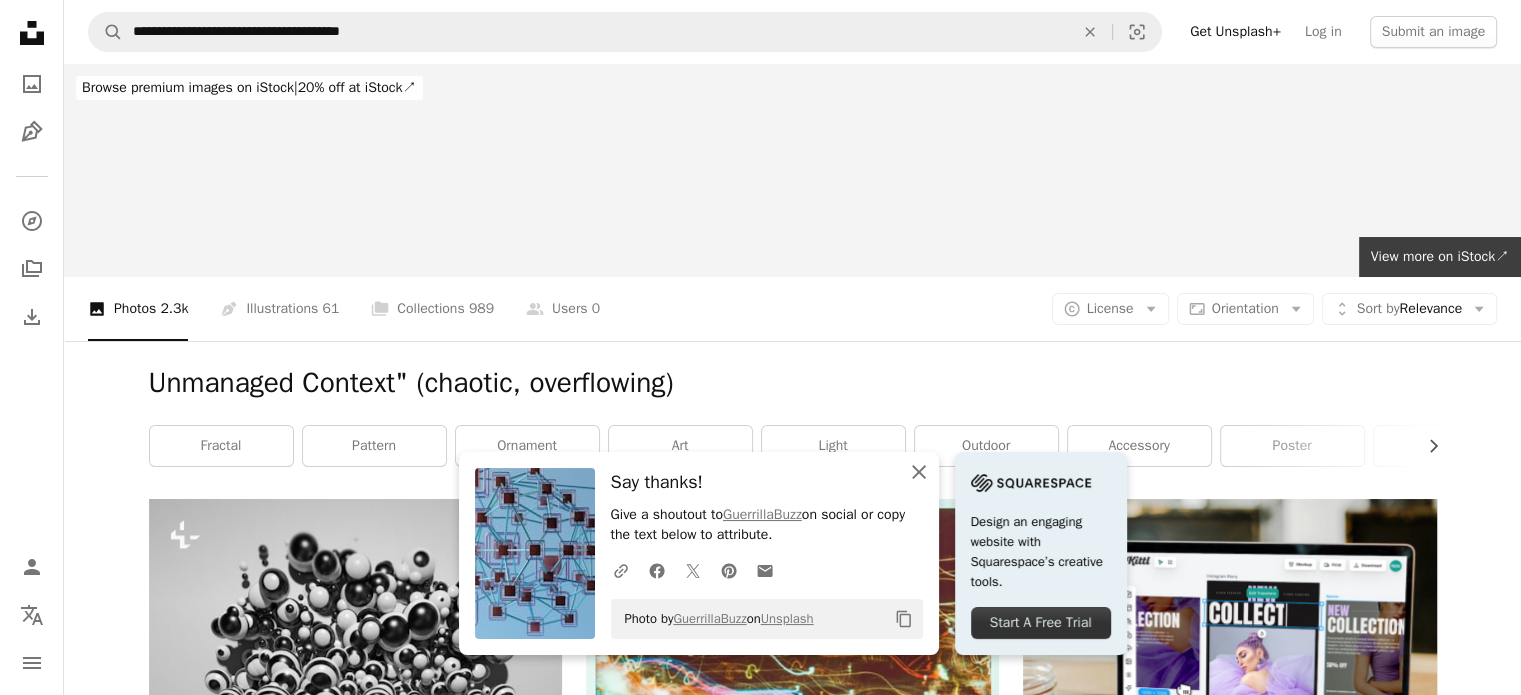 click 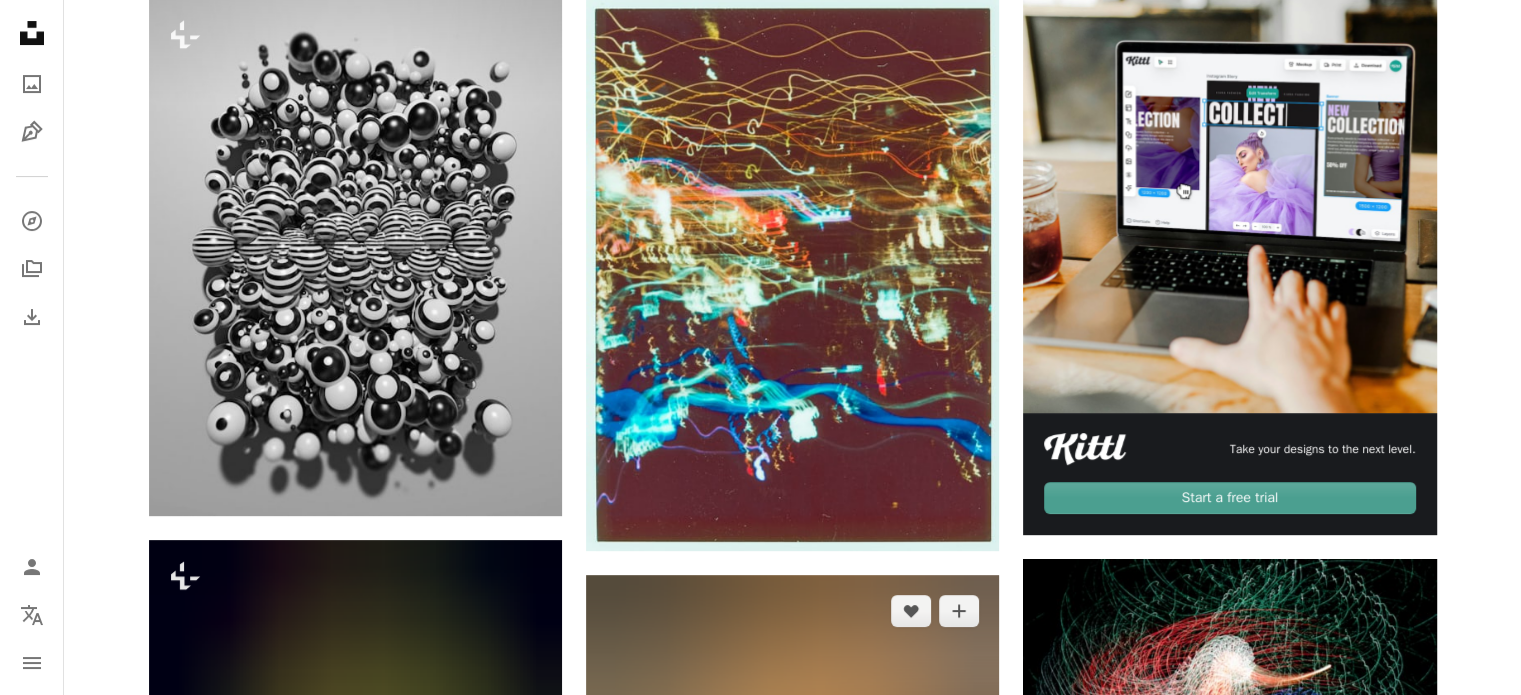 scroll, scrollTop: 500, scrollLeft: 0, axis: vertical 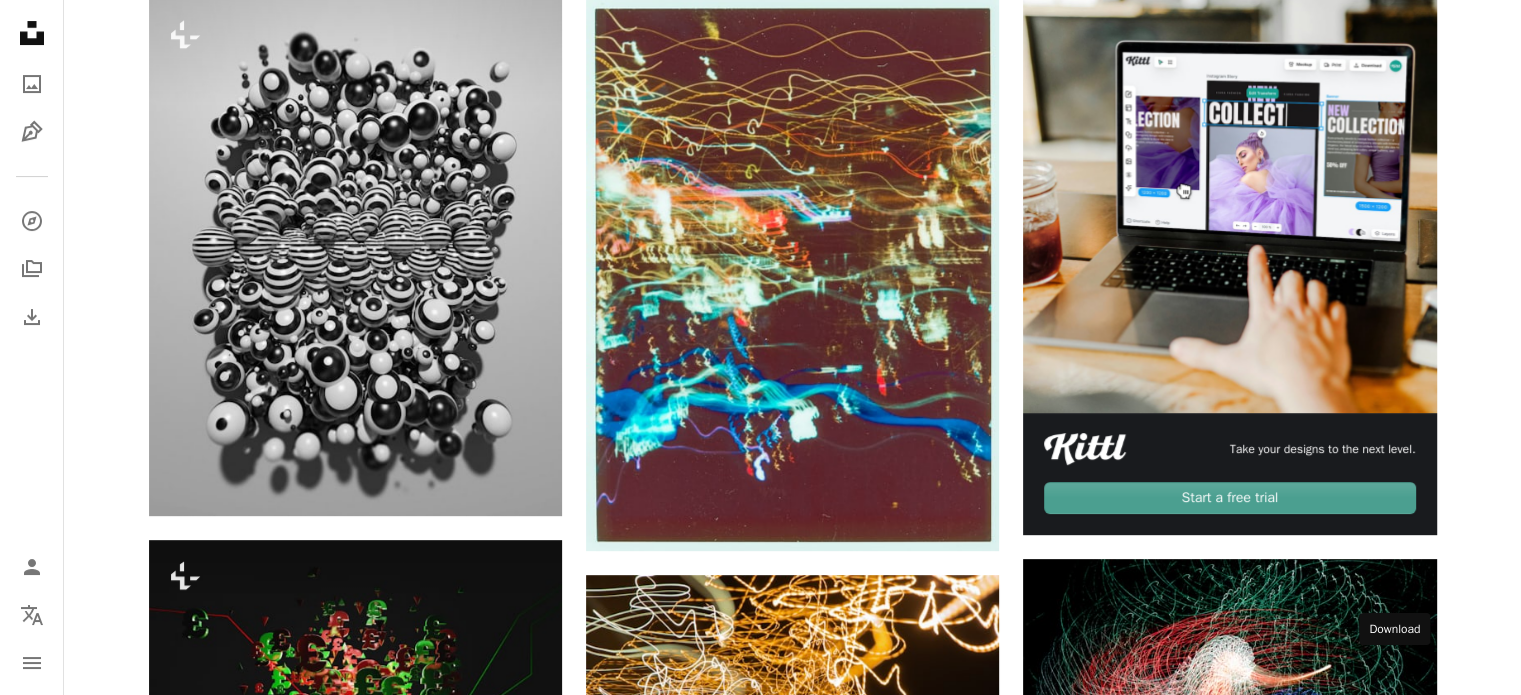 click on "Arrow pointing down" at bounding box center [1397, 1442] 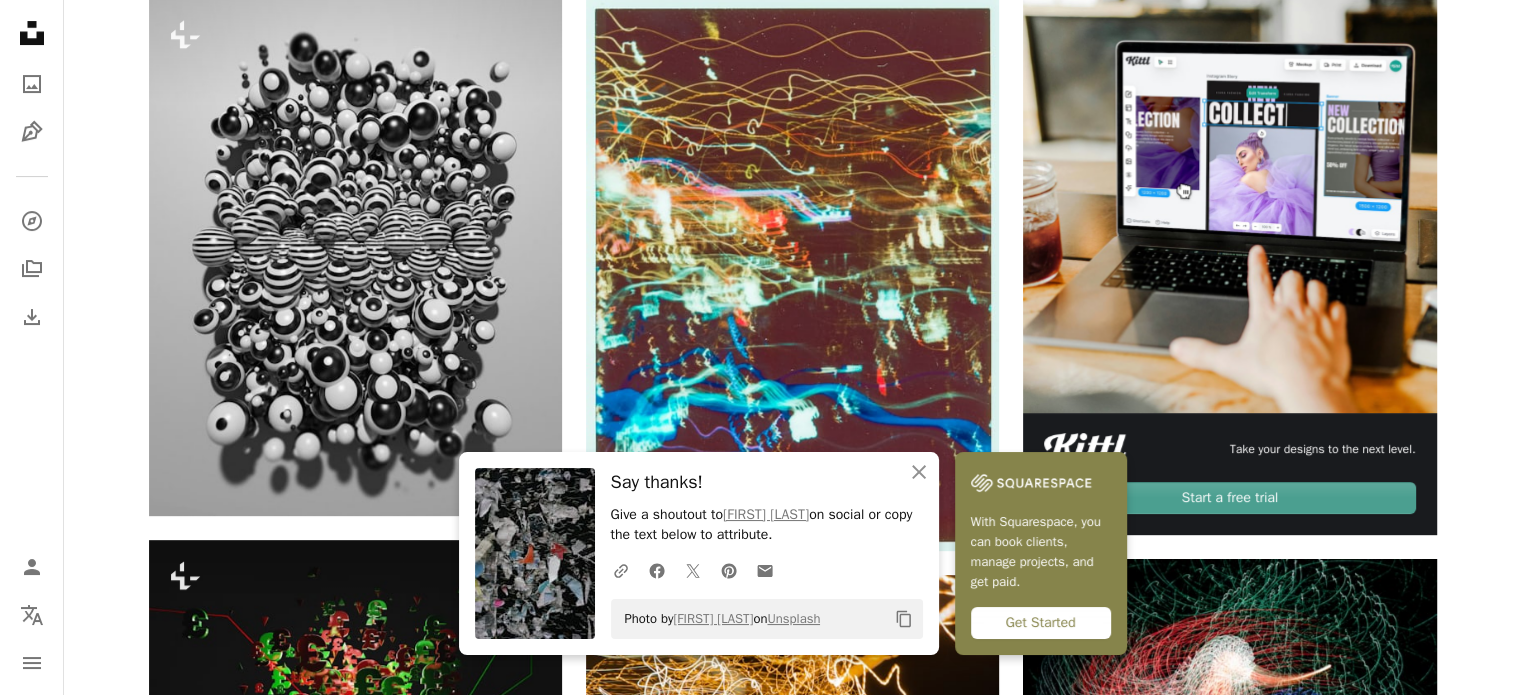 scroll, scrollTop: 0, scrollLeft: 0, axis: both 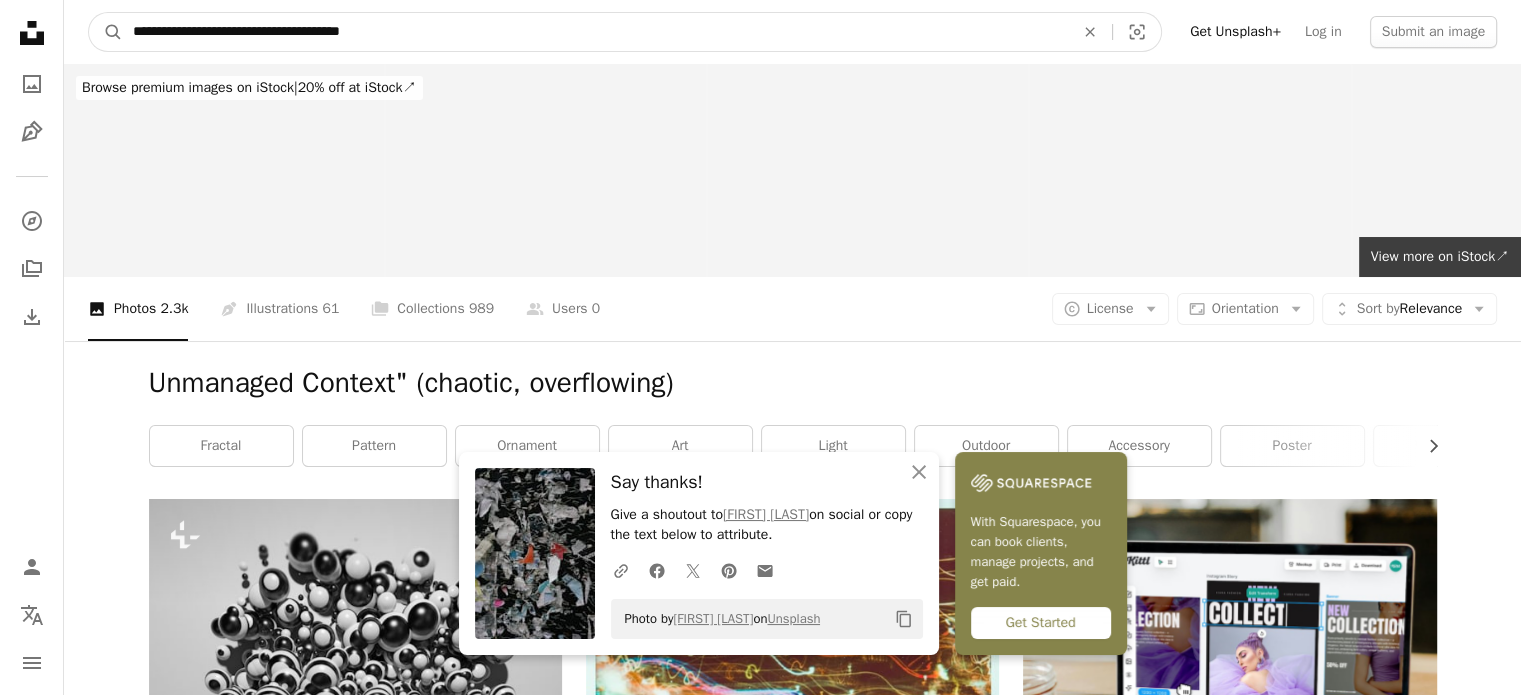 drag, startPoint x: 444, startPoint y: 39, endPoint x: 36, endPoint y: 39, distance: 408 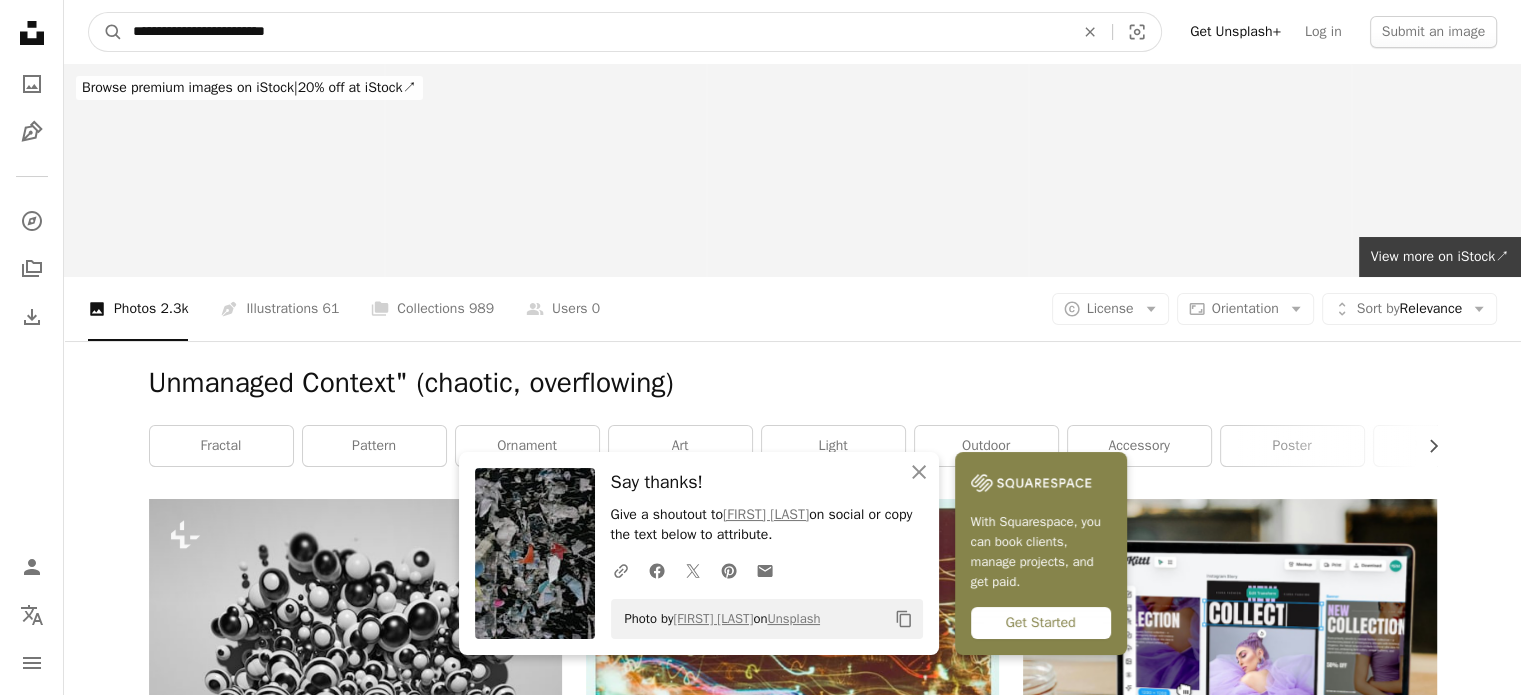type on "**********" 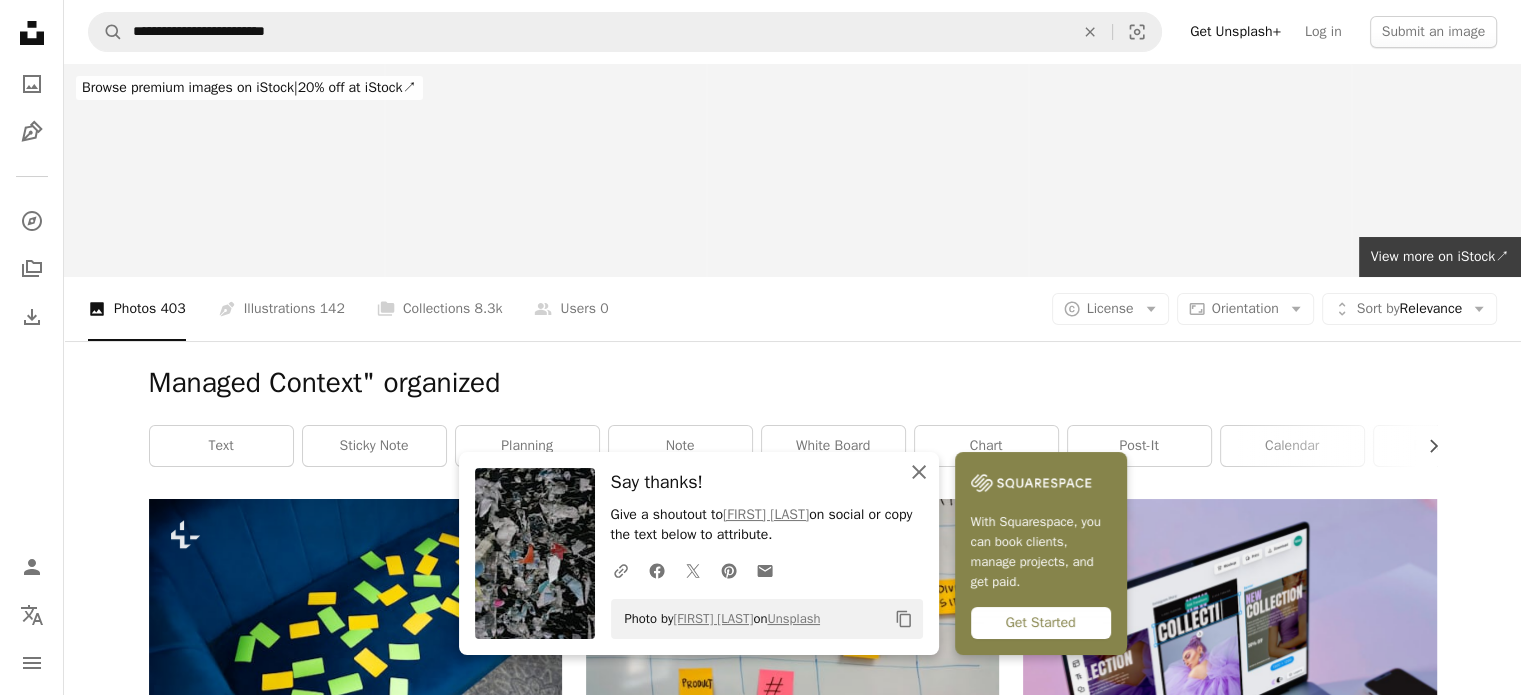 click on "An X shape" 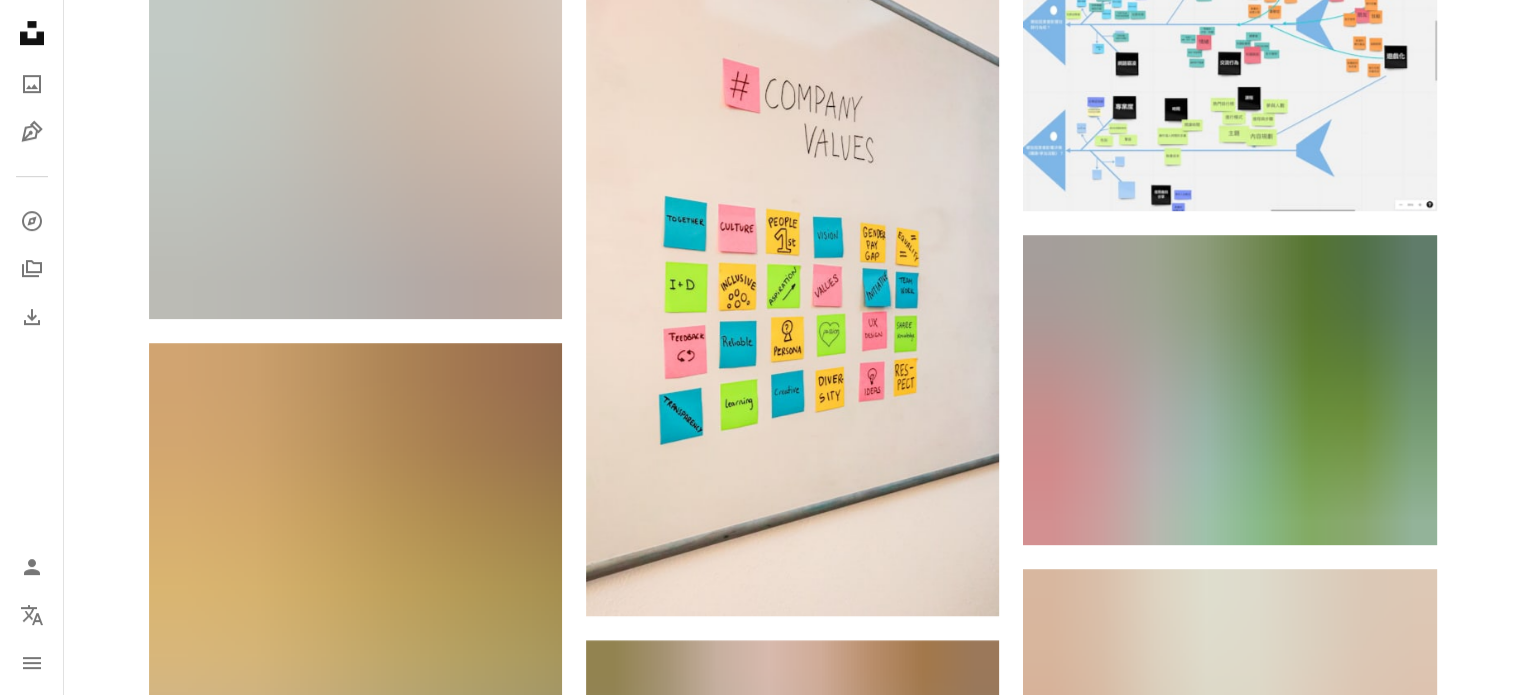 scroll, scrollTop: 800, scrollLeft: 0, axis: vertical 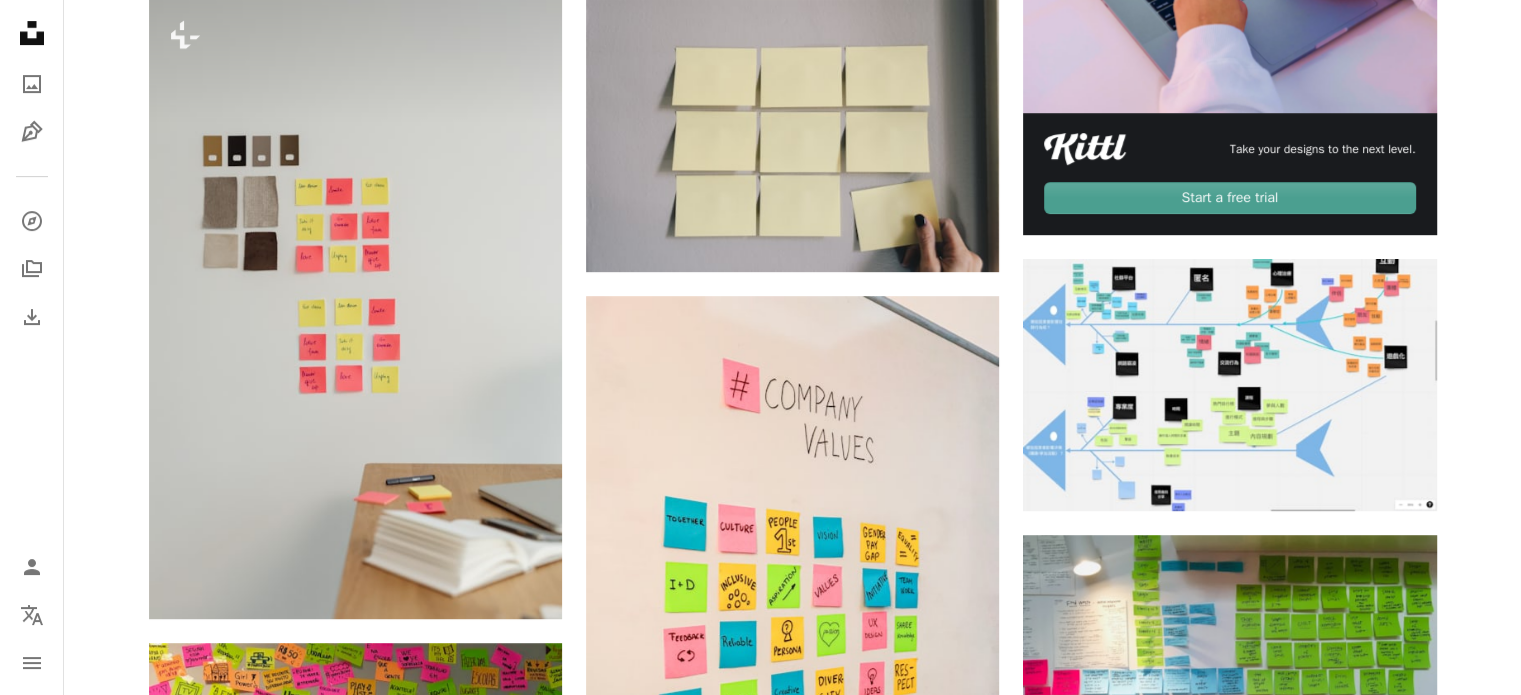 click at bounding box center (1229, 1006) 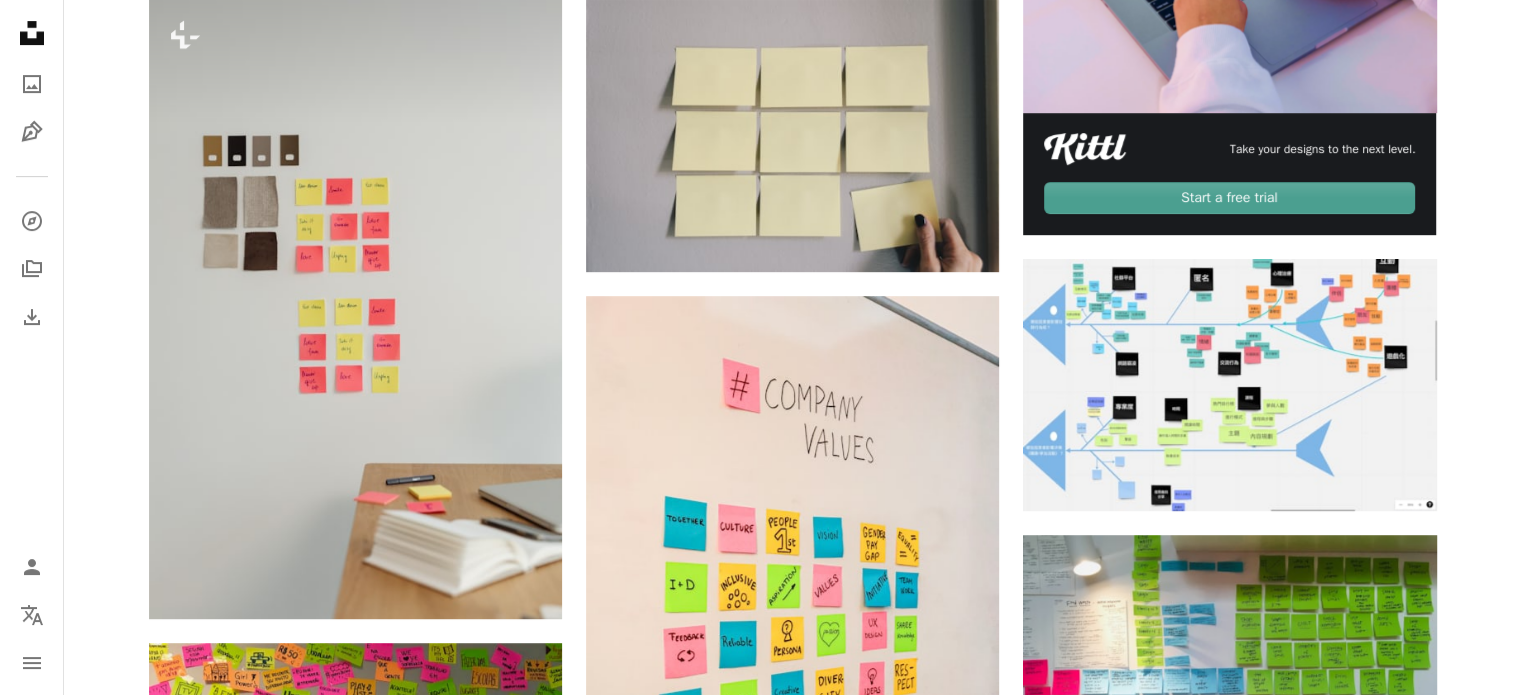 click on "Arrow pointing down" 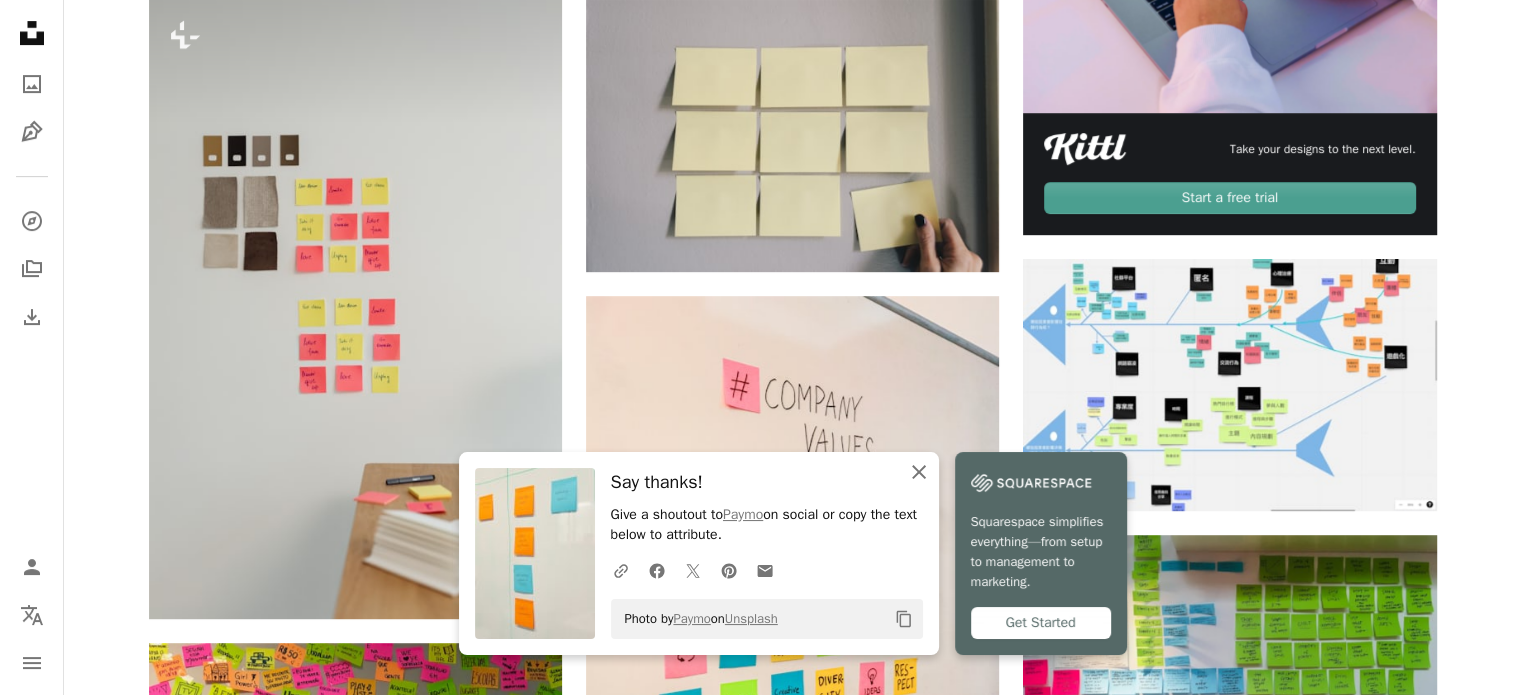 click 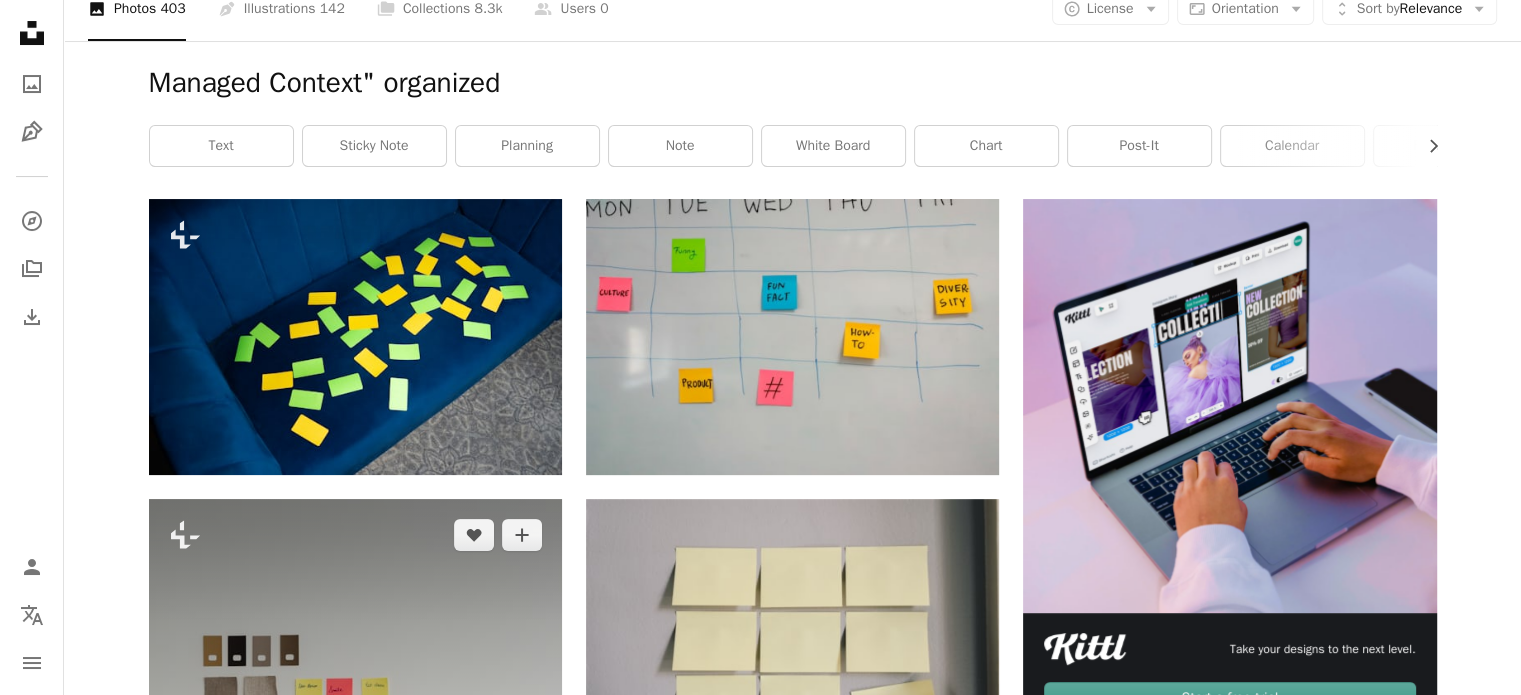 scroll, scrollTop: 0, scrollLeft: 0, axis: both 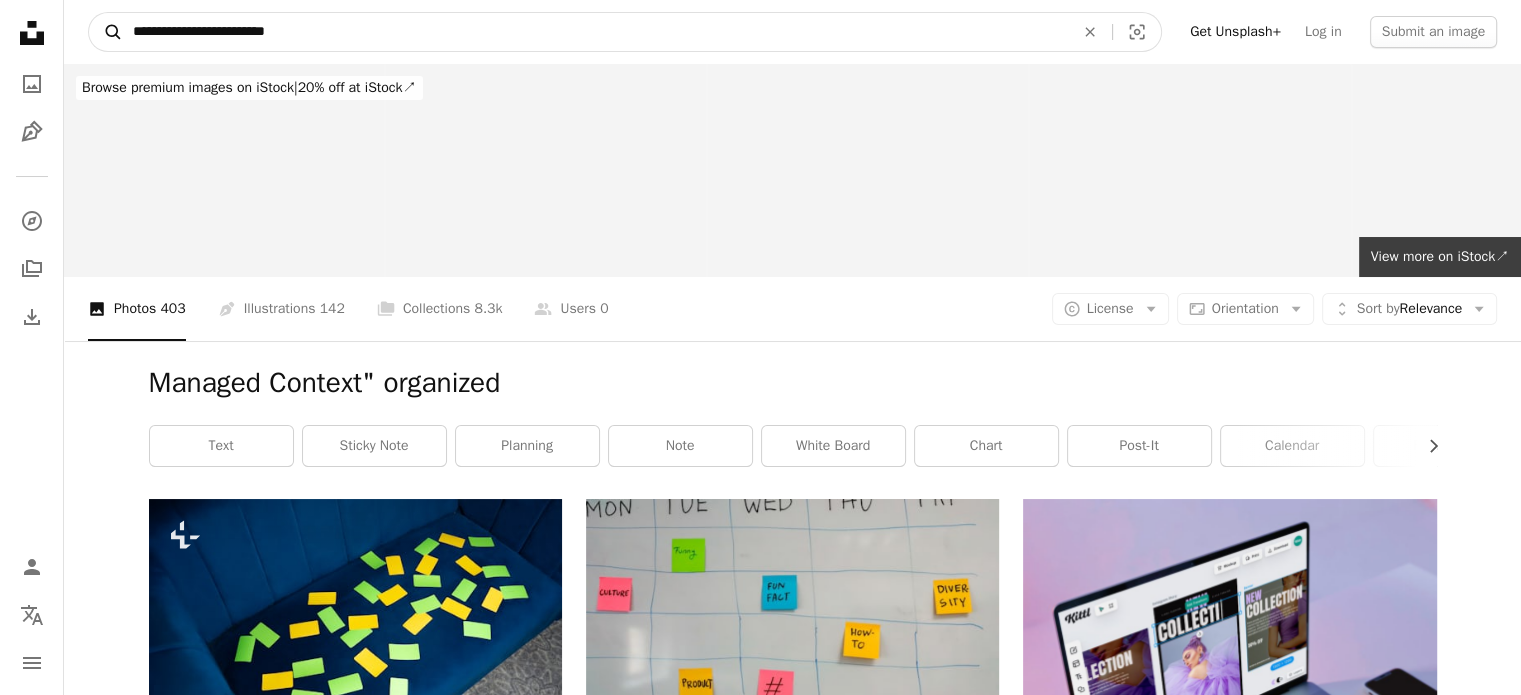 drag, startPoint x: 388, startPoint y: 30, endPoint x: 110, endPoint y: 24, distance: 278.06473 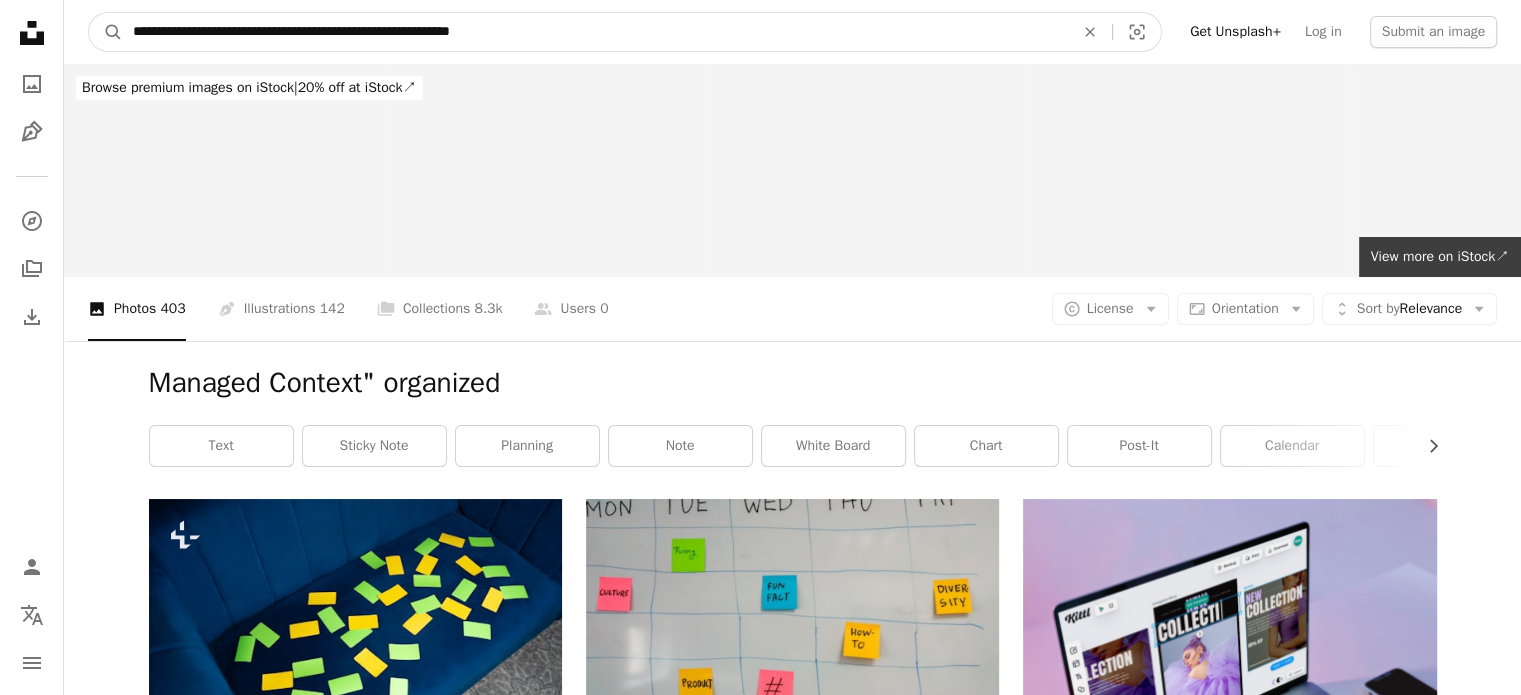type on "**********" 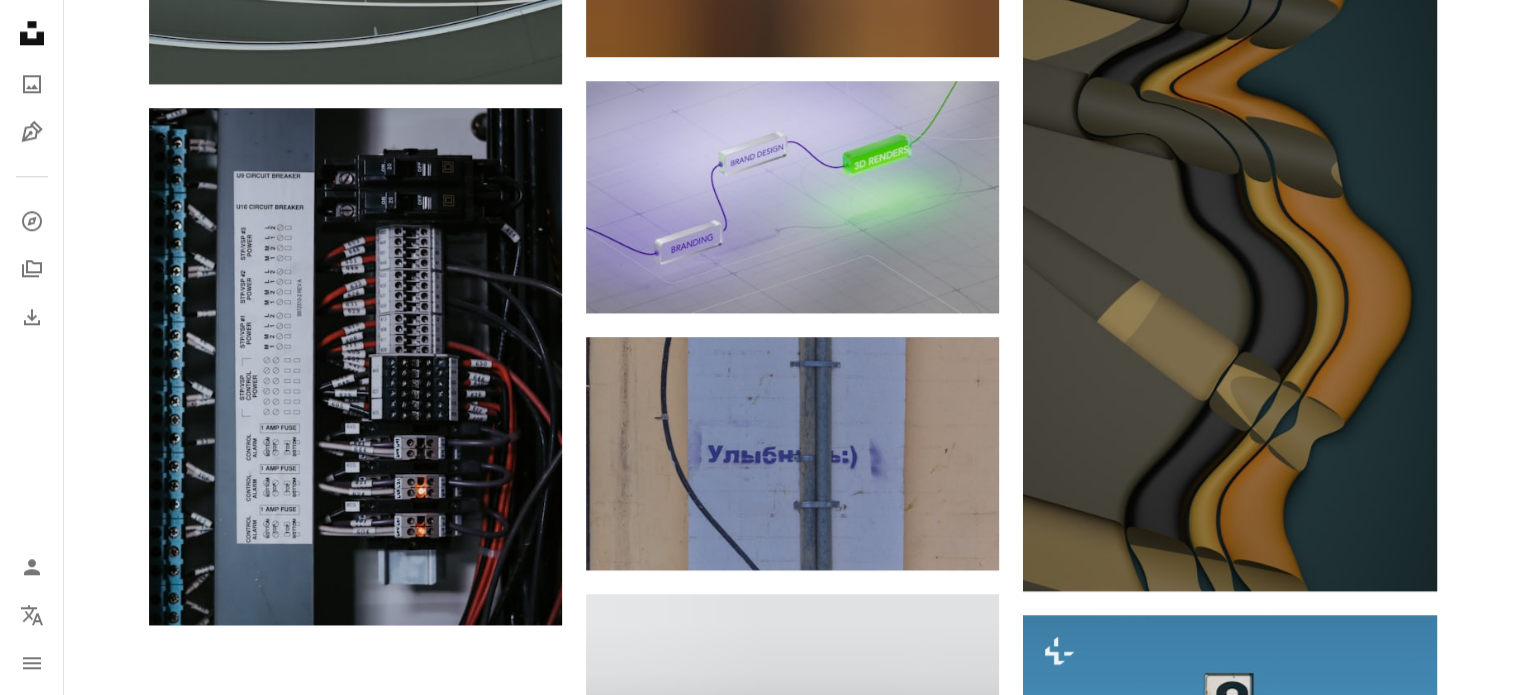 scroll, scrollTop: 2400, scrollLeft: 0, axis: vertical 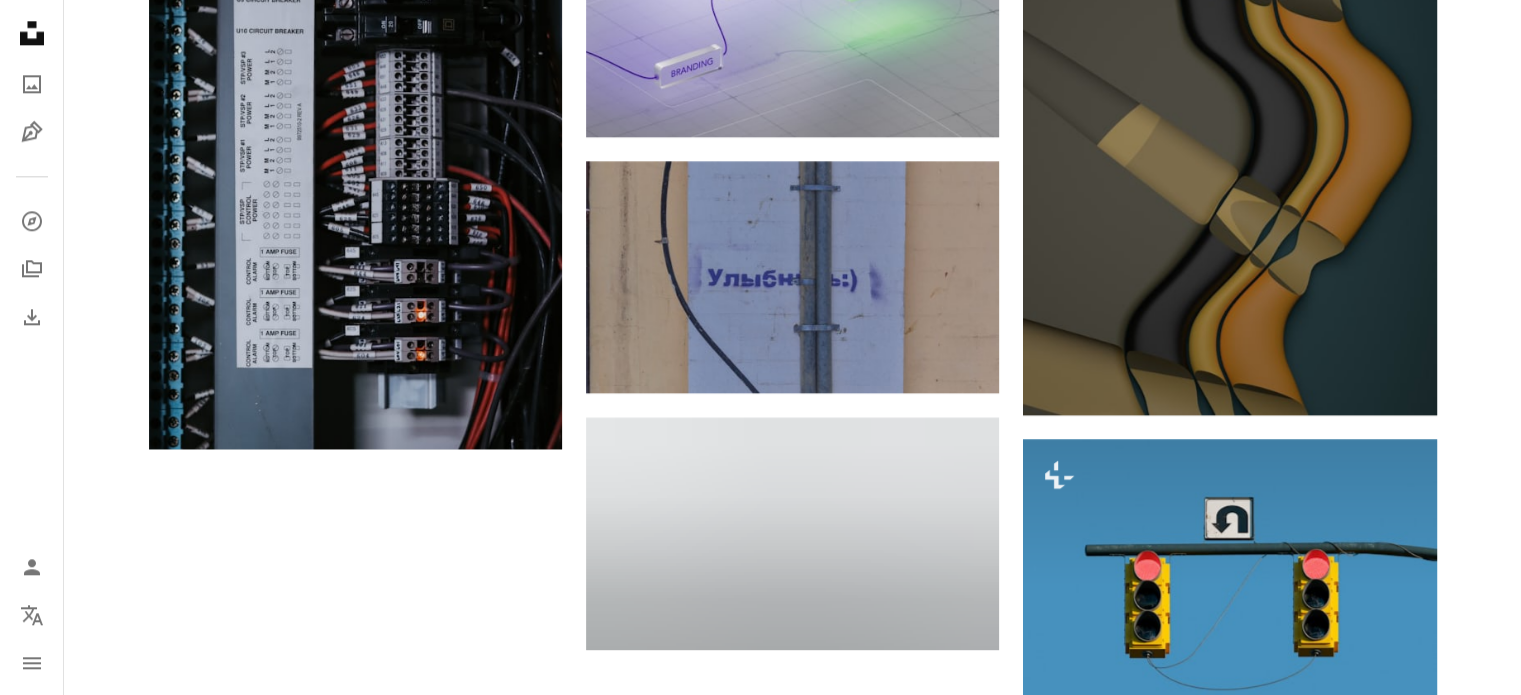 click on "Load more" at bounding box center [793, 1253] 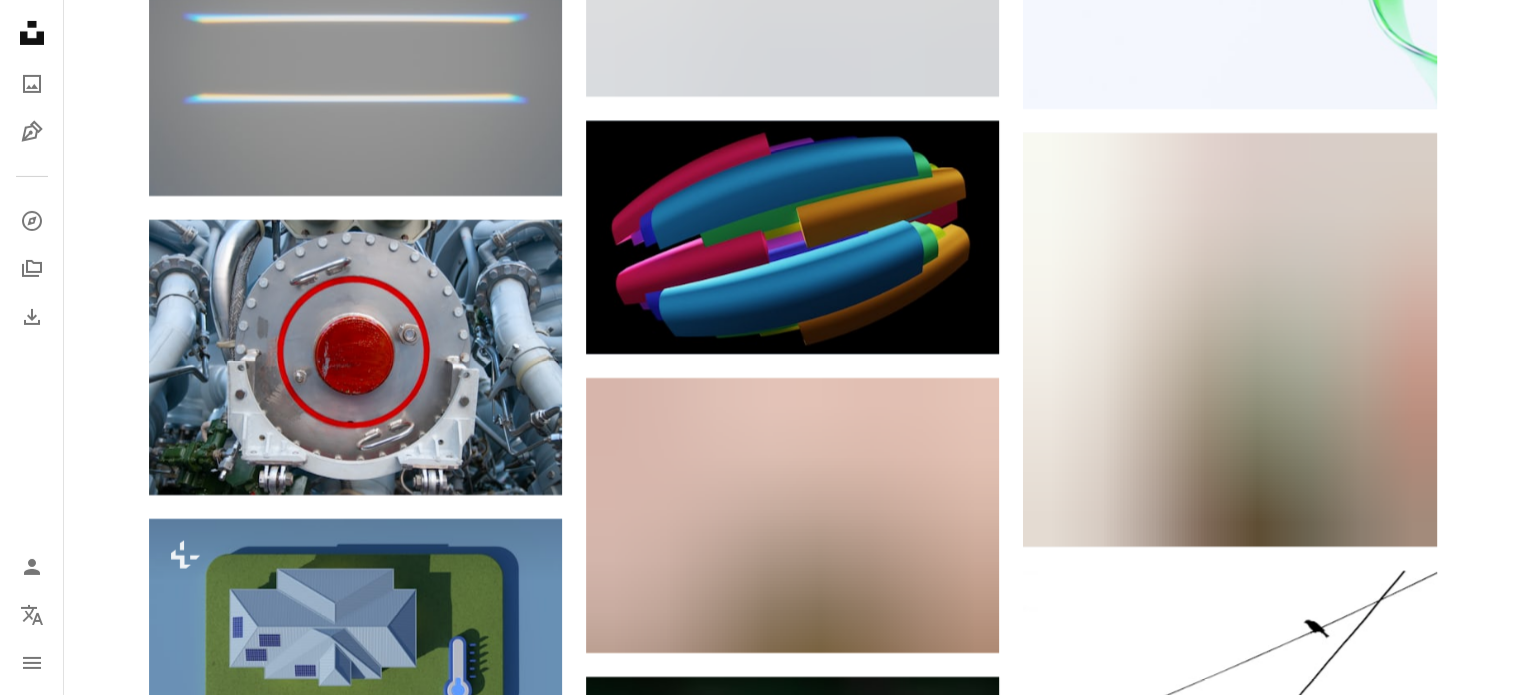 scroll, scrollTop: 7000, scrollLeft: 0, axis: vertical 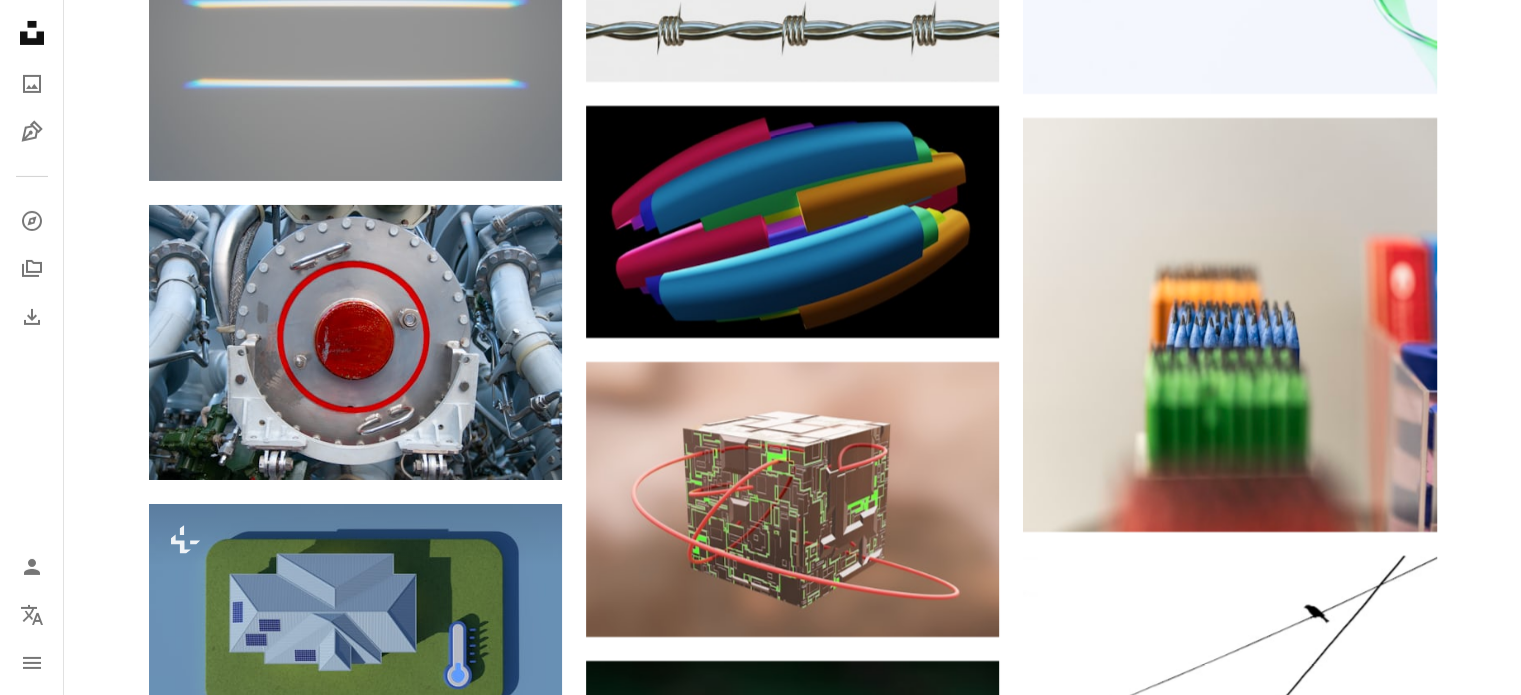 click at bounding box center (355, 976) 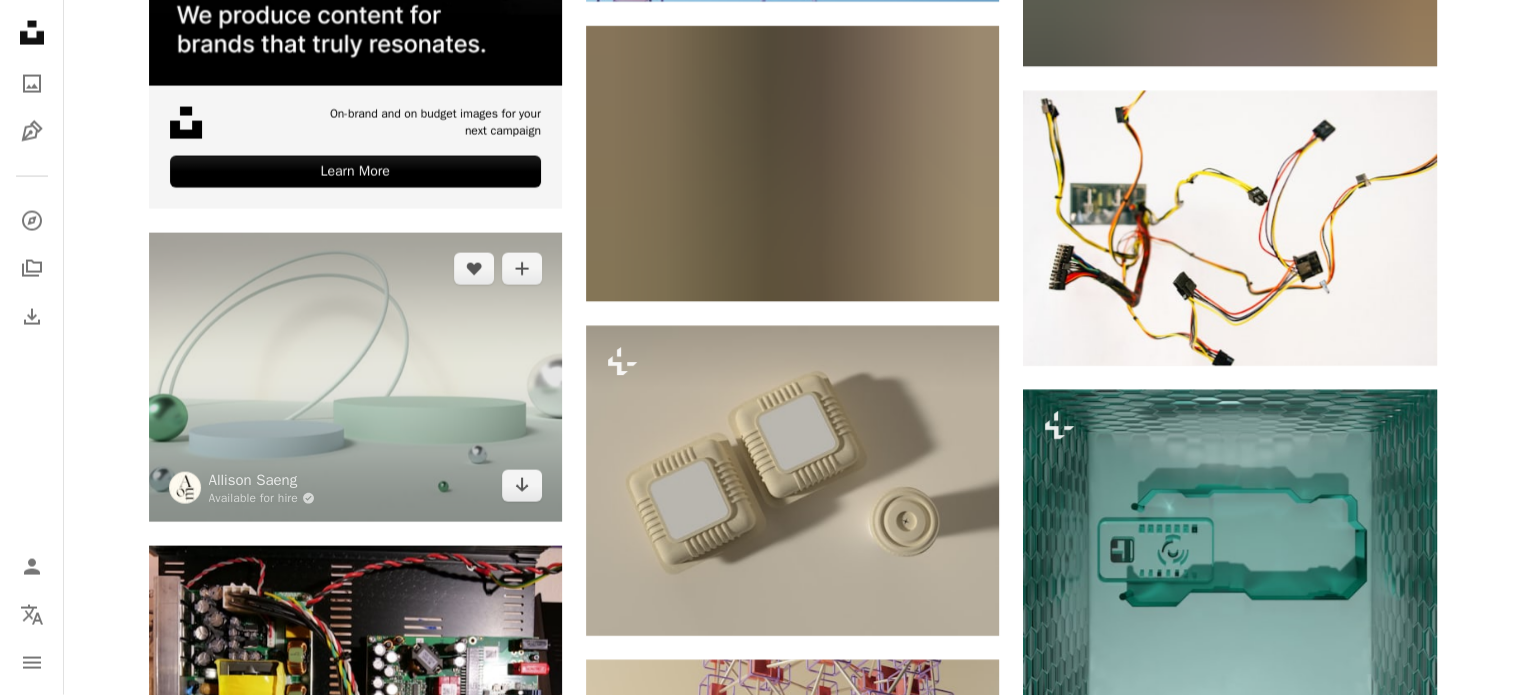 scroll, scrollTop: 4600, scrollLeft: 0, axis: vertical 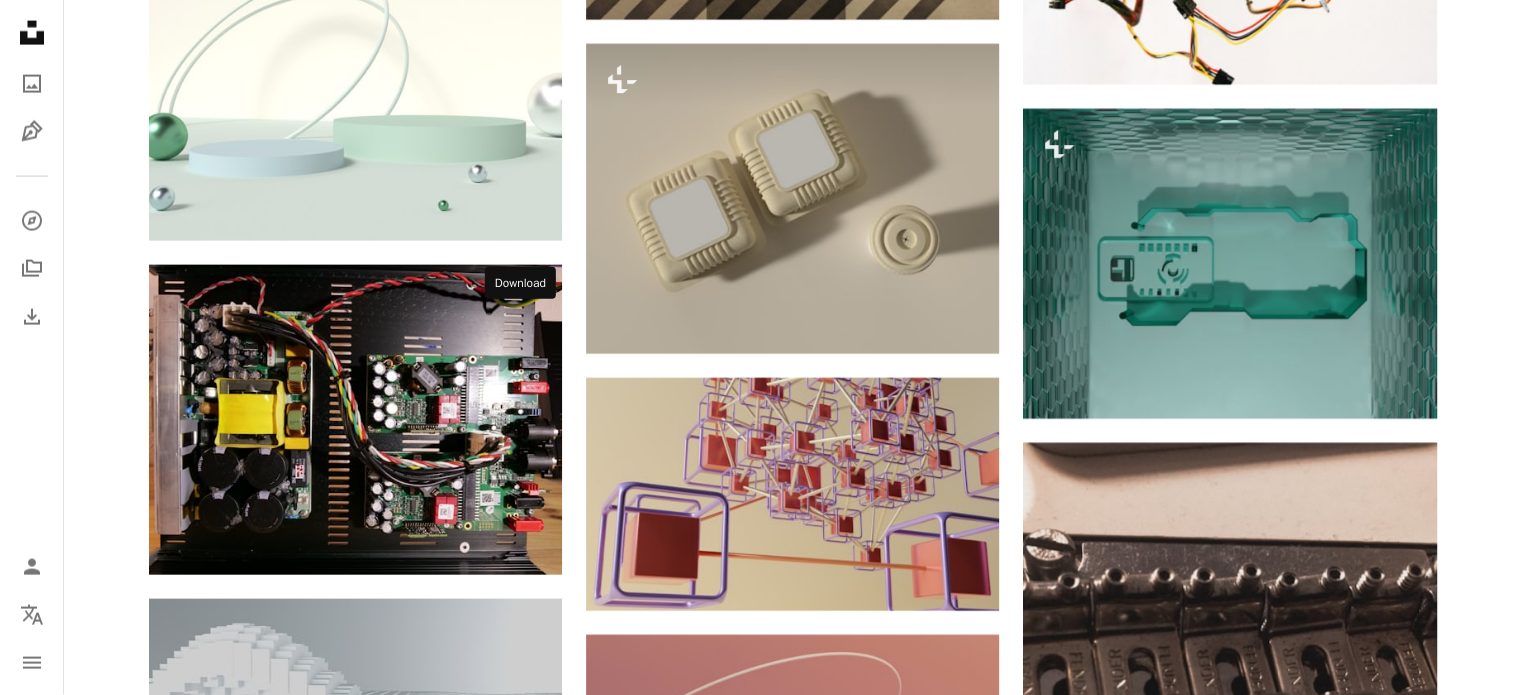 click 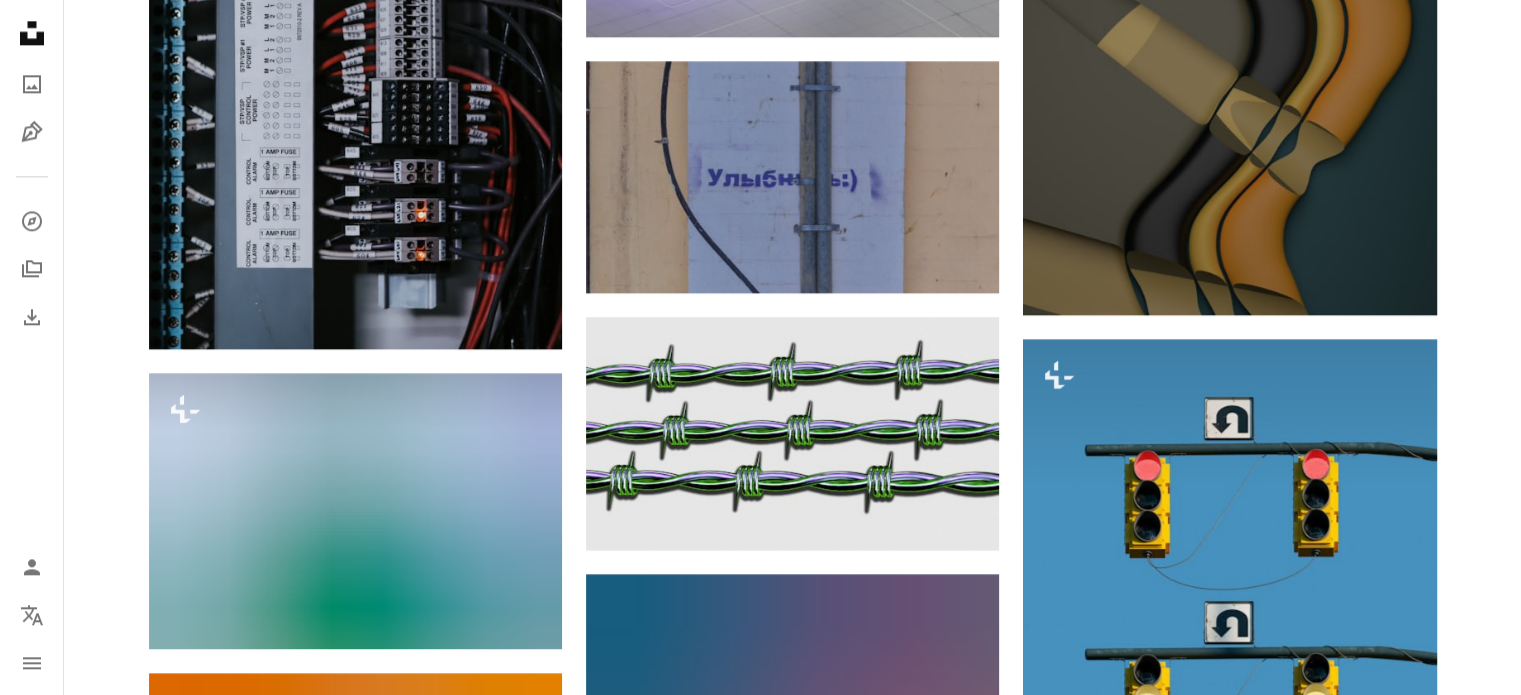 scroll, scrollTop: 1800, scrollLeft: 0, axis: vertical 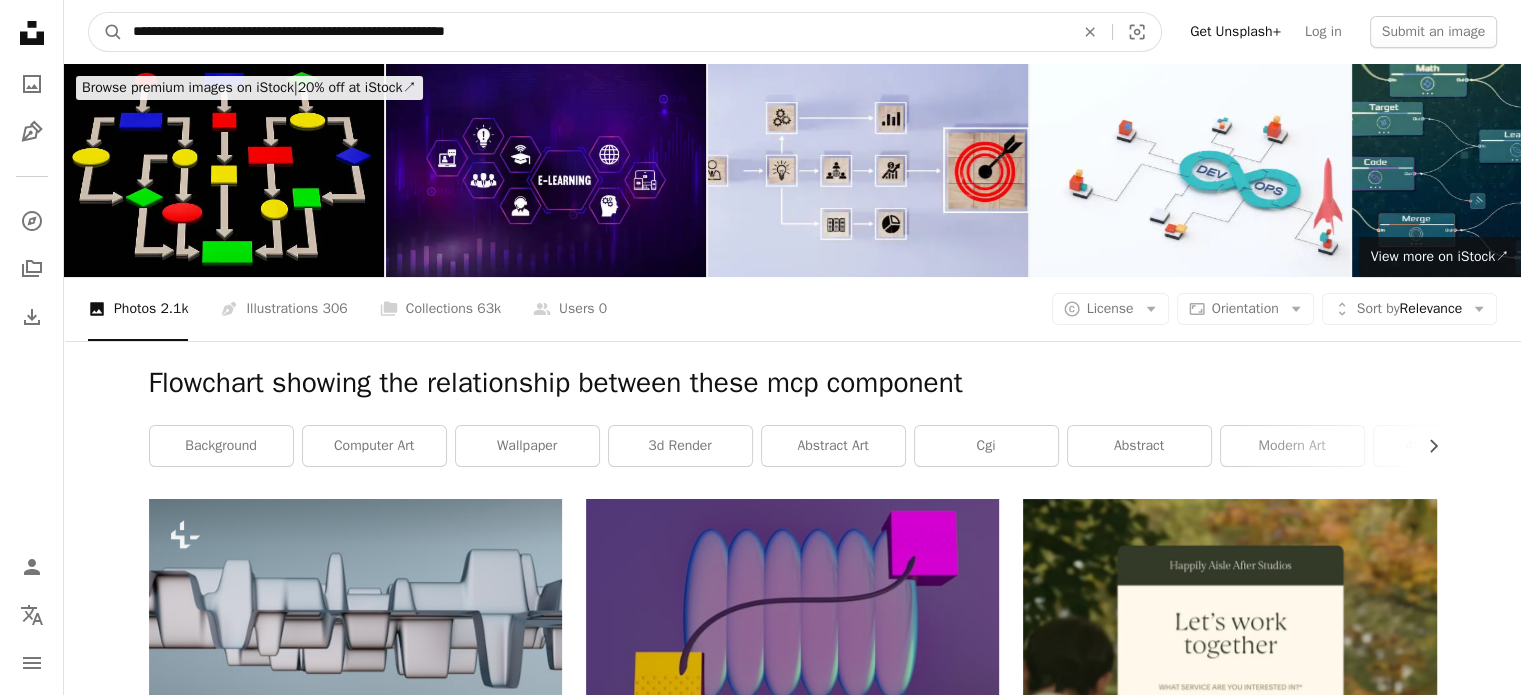drag, startPoint x: 556, startPoint y: 35, endPoint x: 0, endPoint y: -53, distance: 562.92096 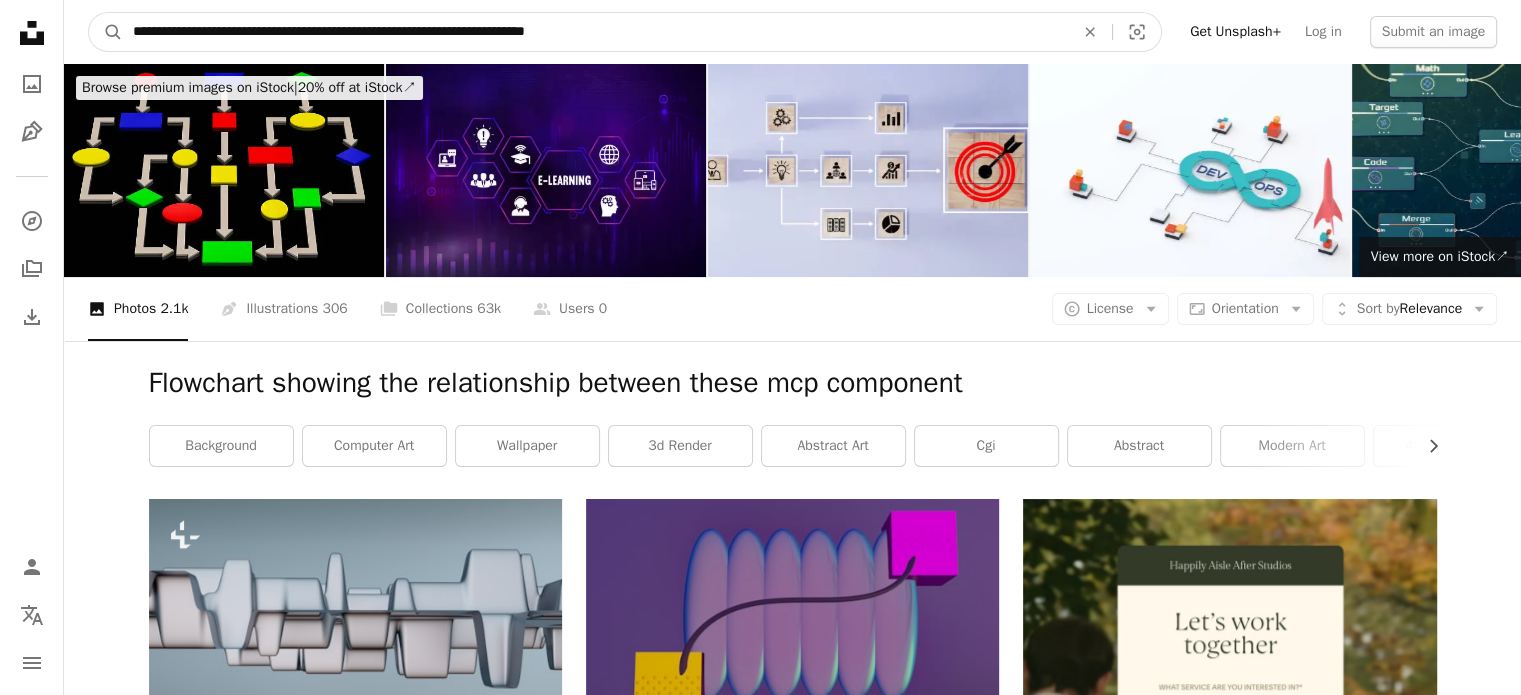 type on "**********" 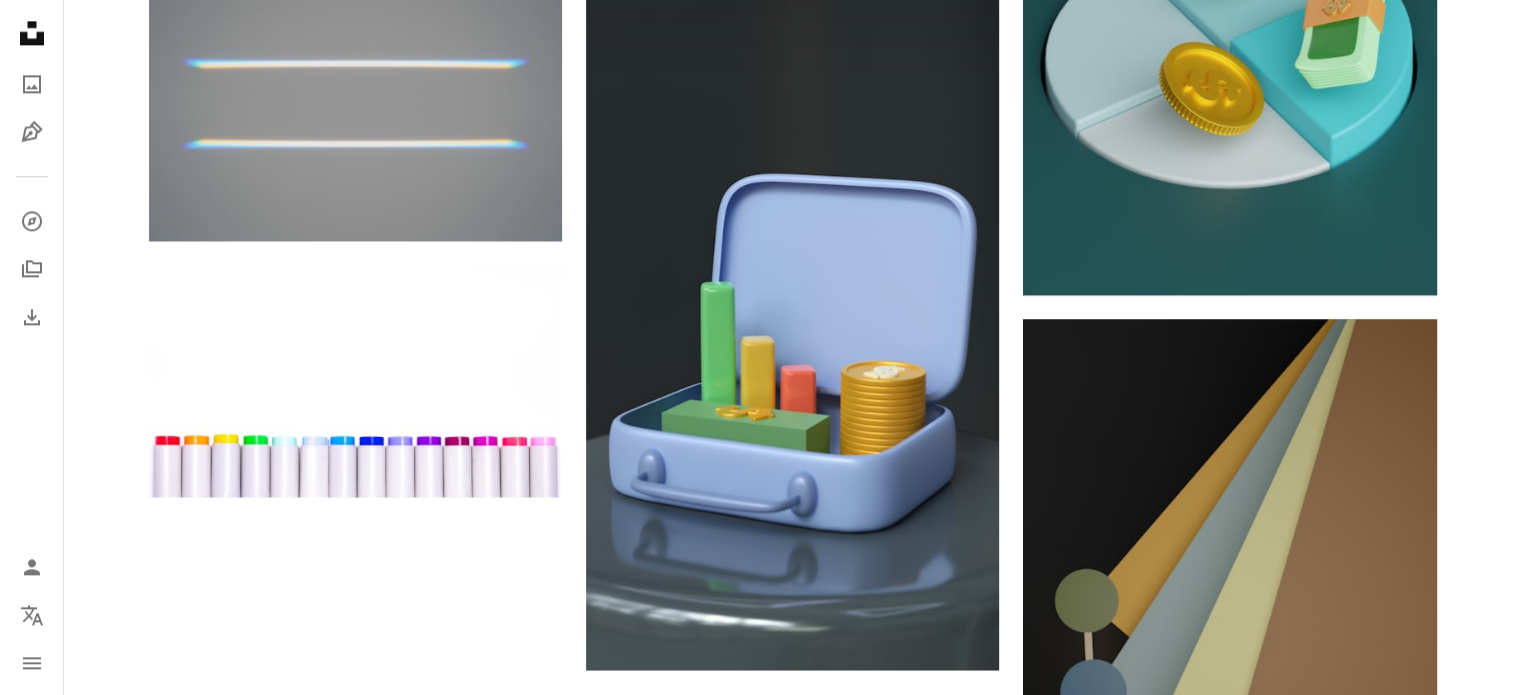scroll, scrollTop: 2869, scrollLeft: 0, axis: vertical 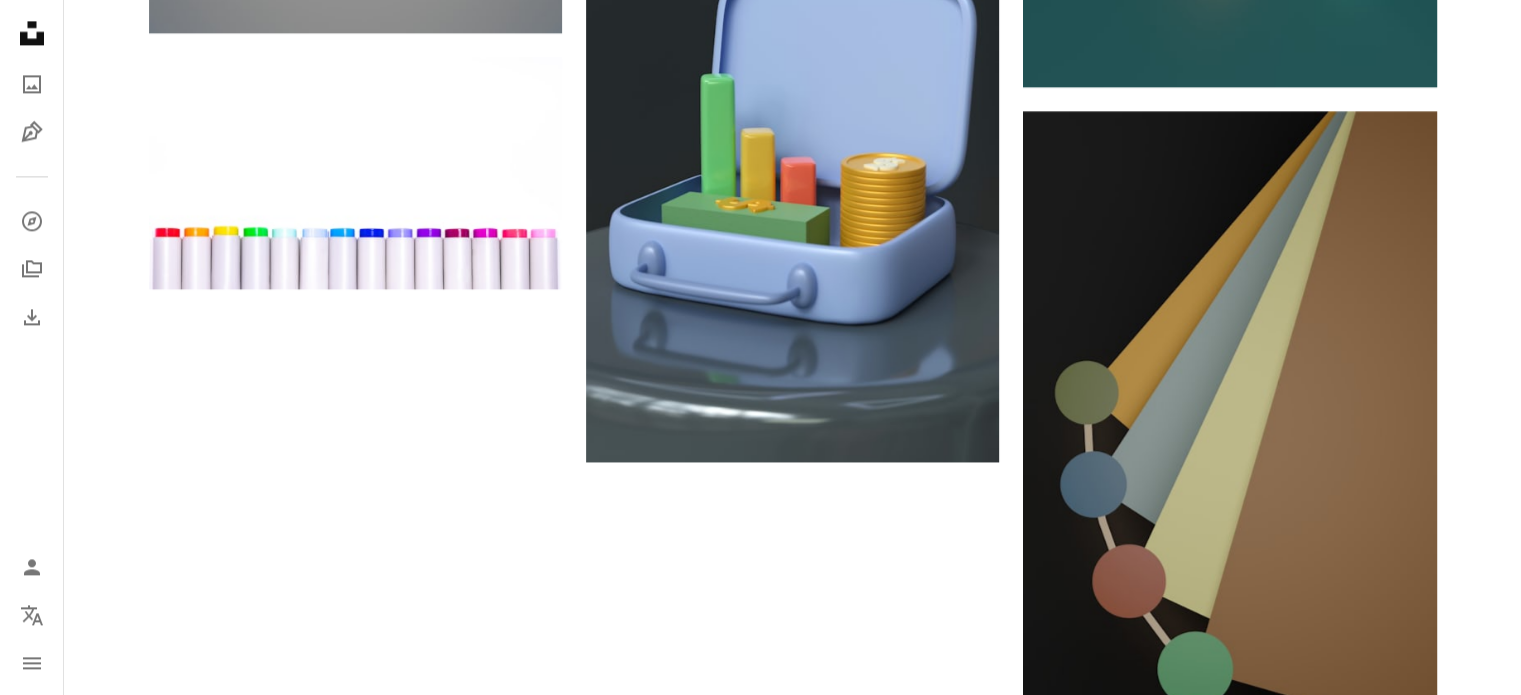 click on "Load more" at bounding box center (793, 1036) 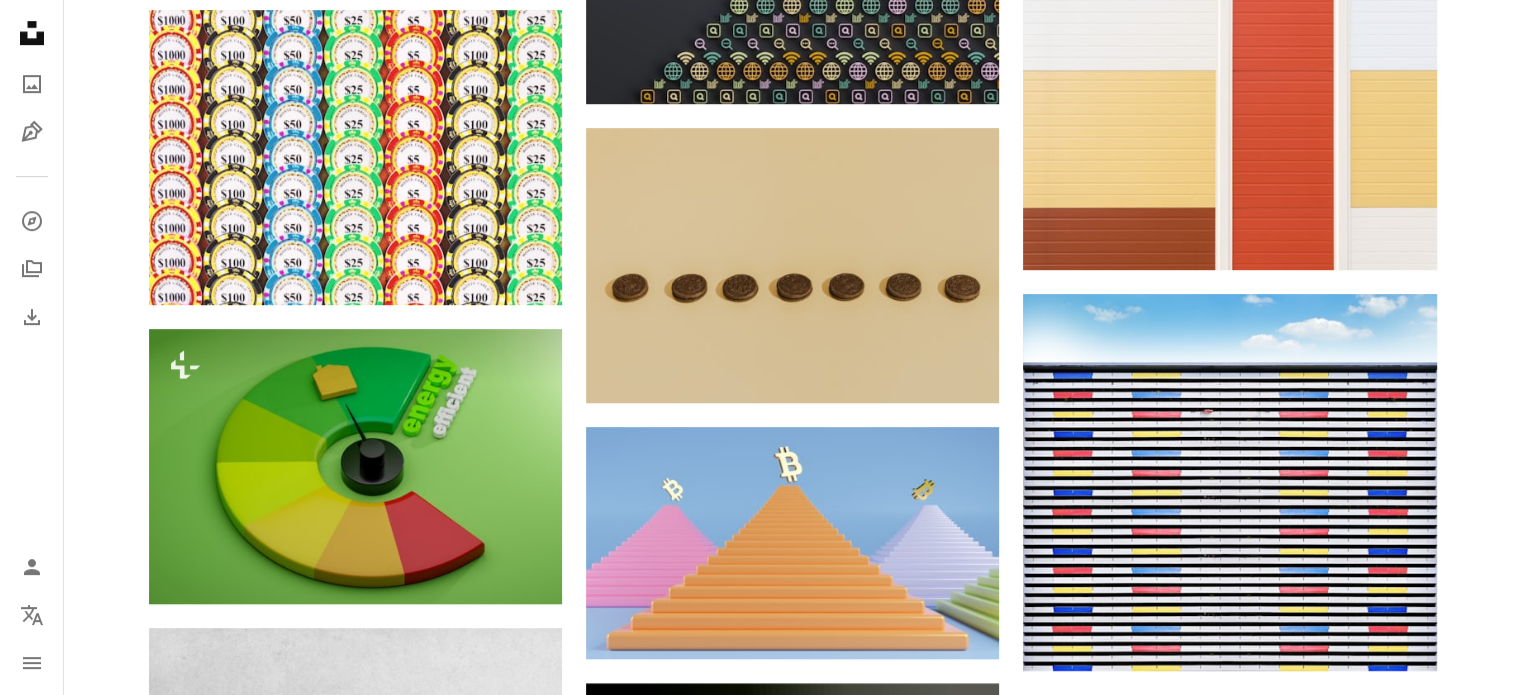 scroll, scrollTop: 1069, scrollLeft: 0, axis: vertical 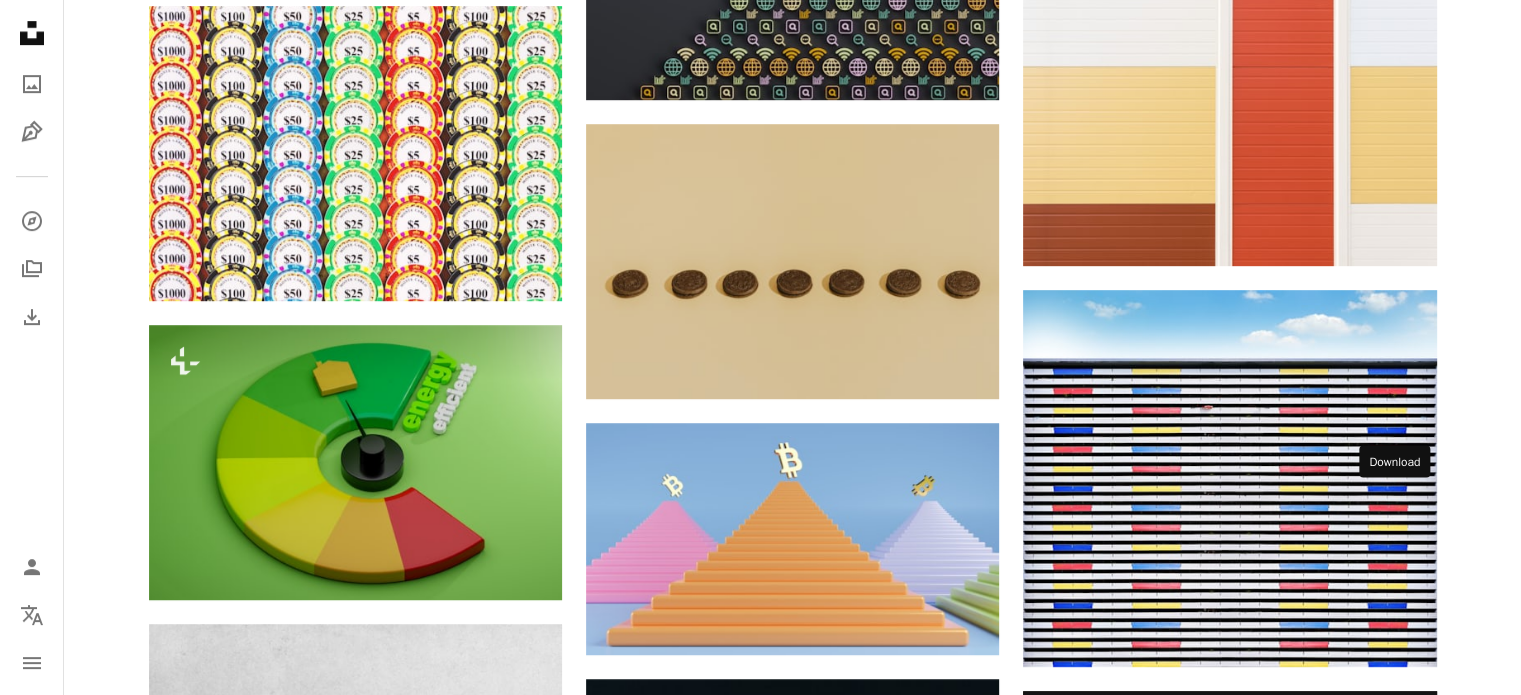 click on "Arrow pointing down" 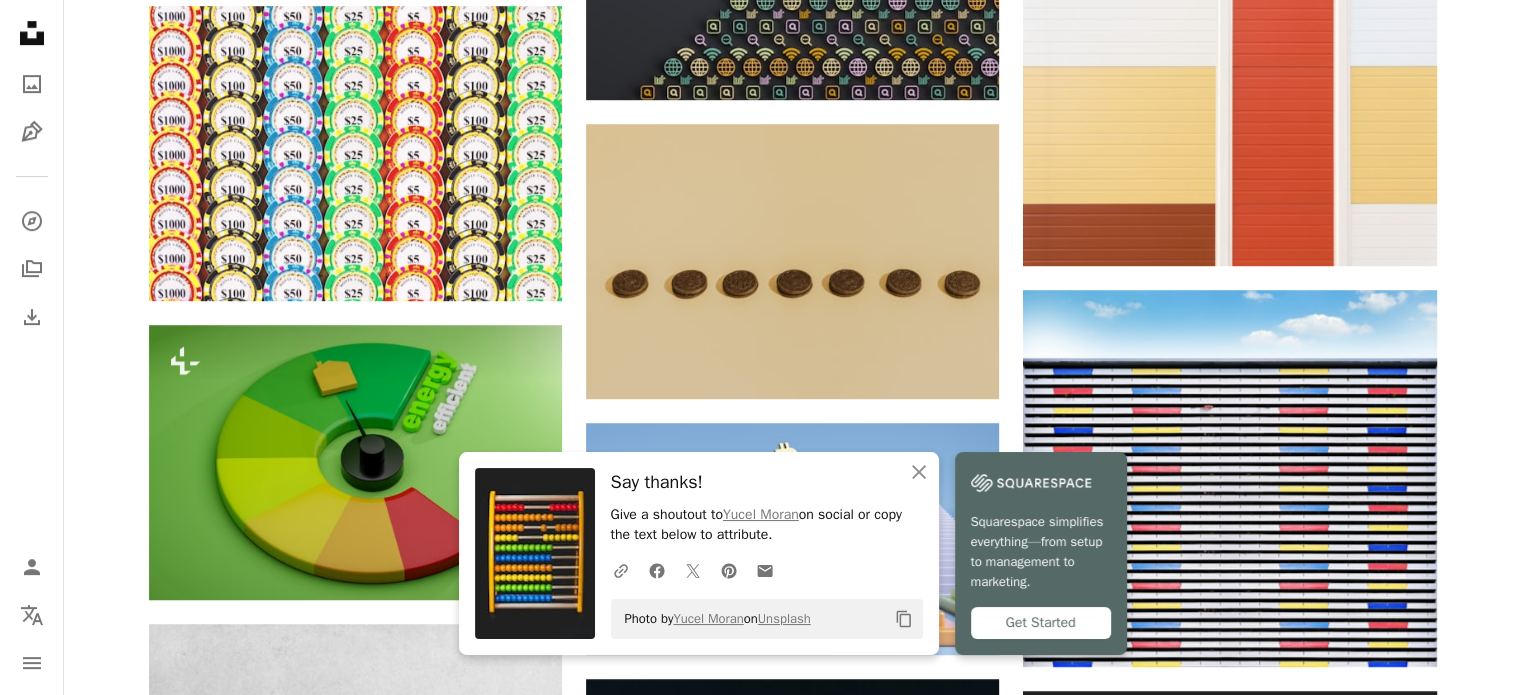 scroll, scrollTop: 0, scrollLeft: 0, axis: both 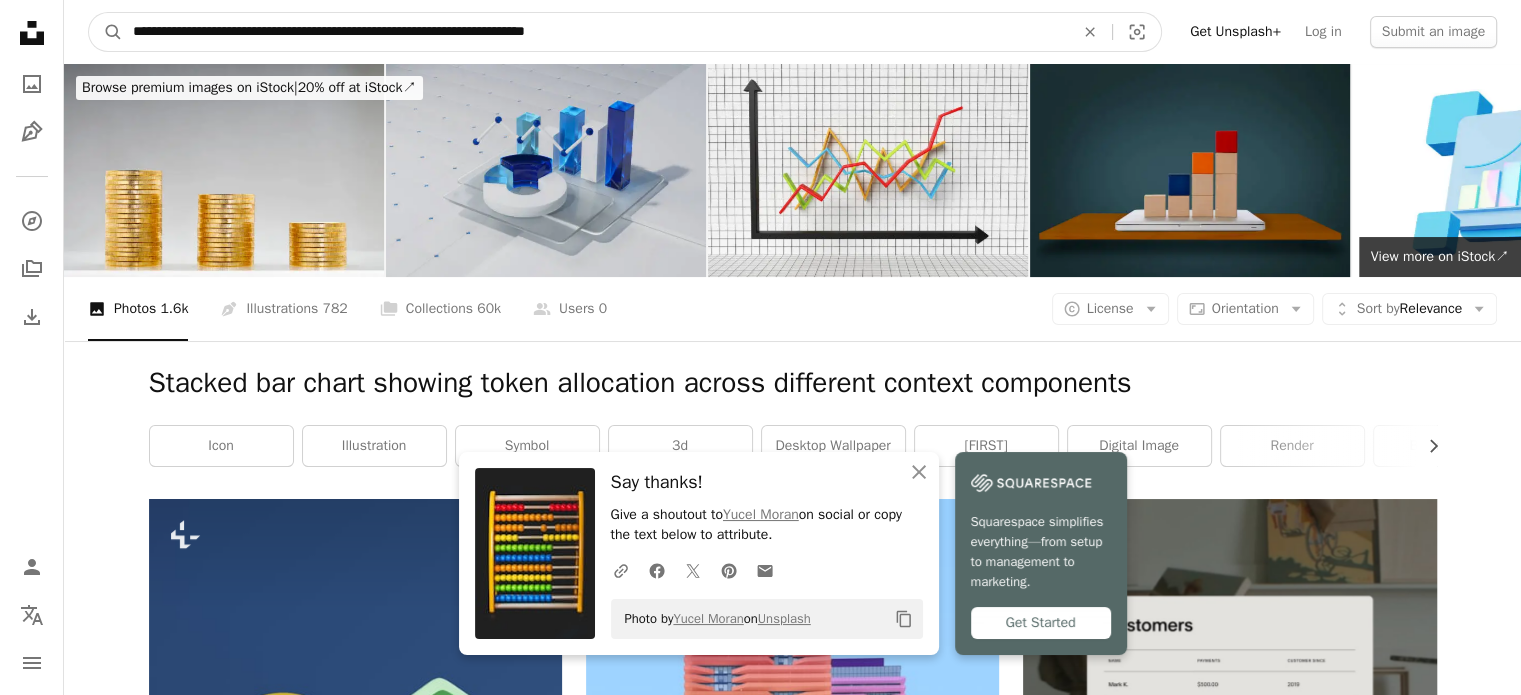 drag, startPoint x: 656, startPoint y: 44, endPoint x: 25, endPoint y: -13, distance: 633.5693 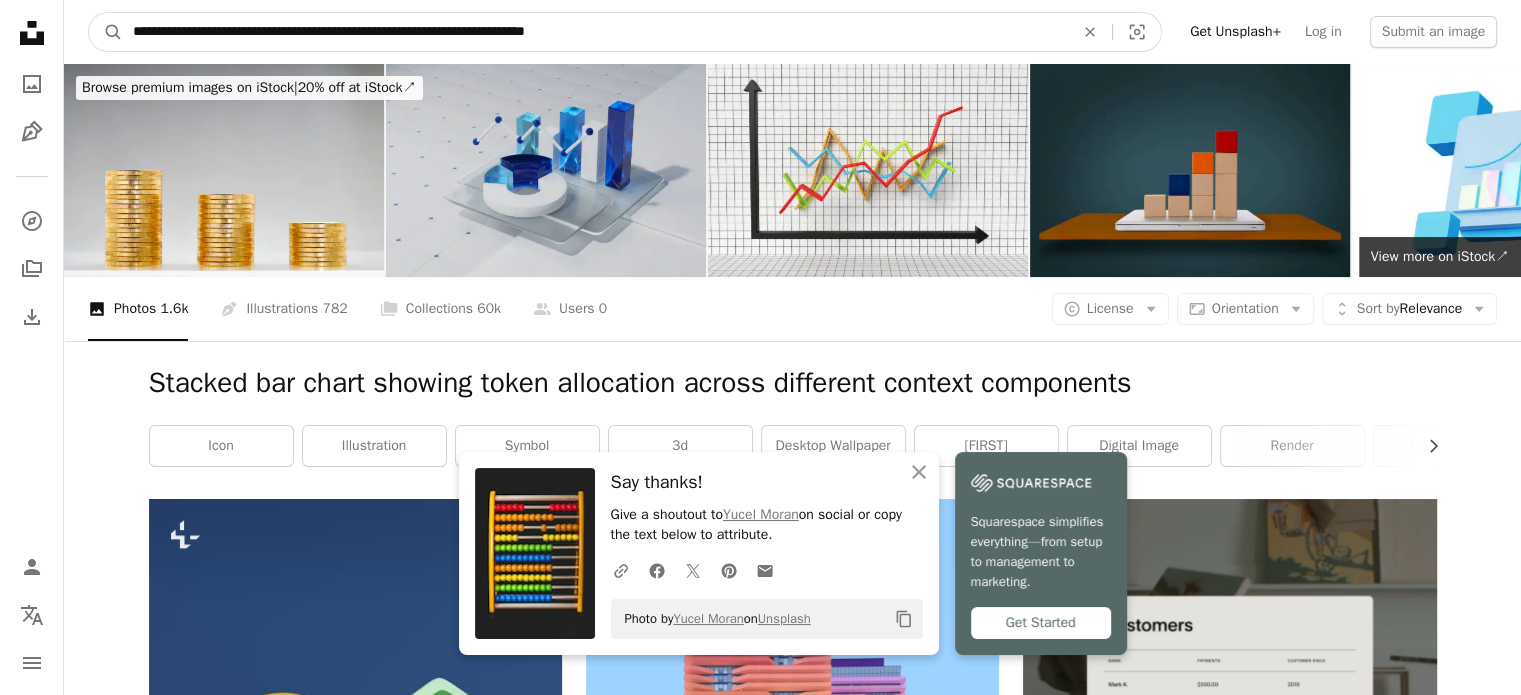 type on "**********" 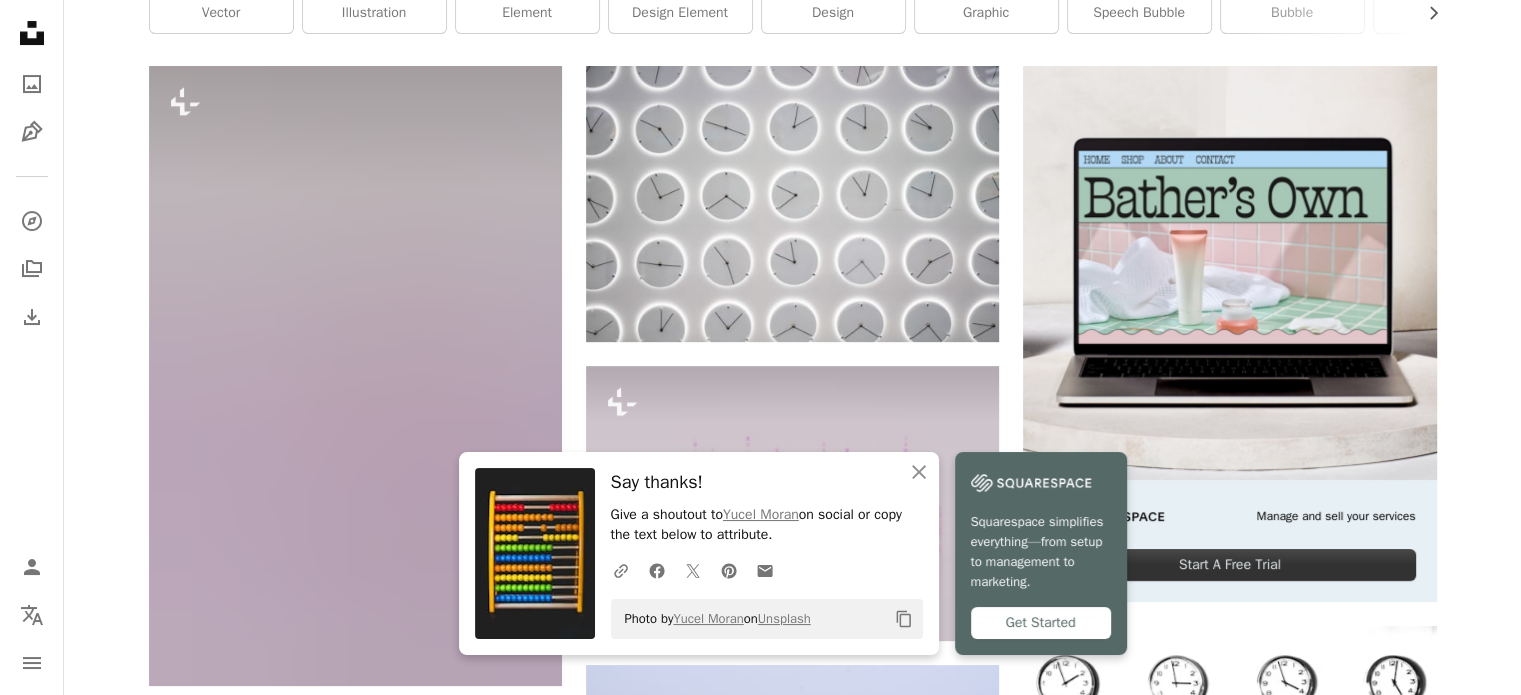 scroll, scrollTop: 700, scrollLeft: 0, axis: vertical 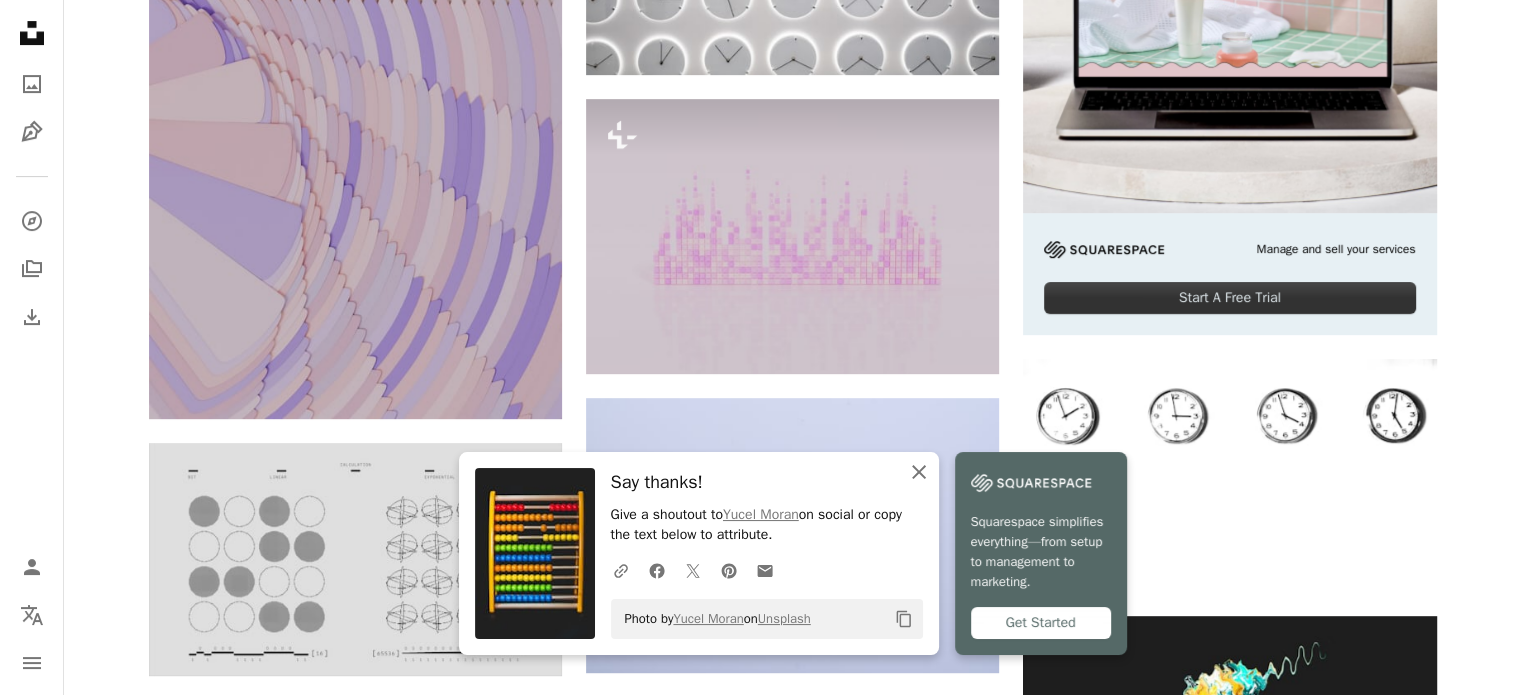 click on "An X shape" 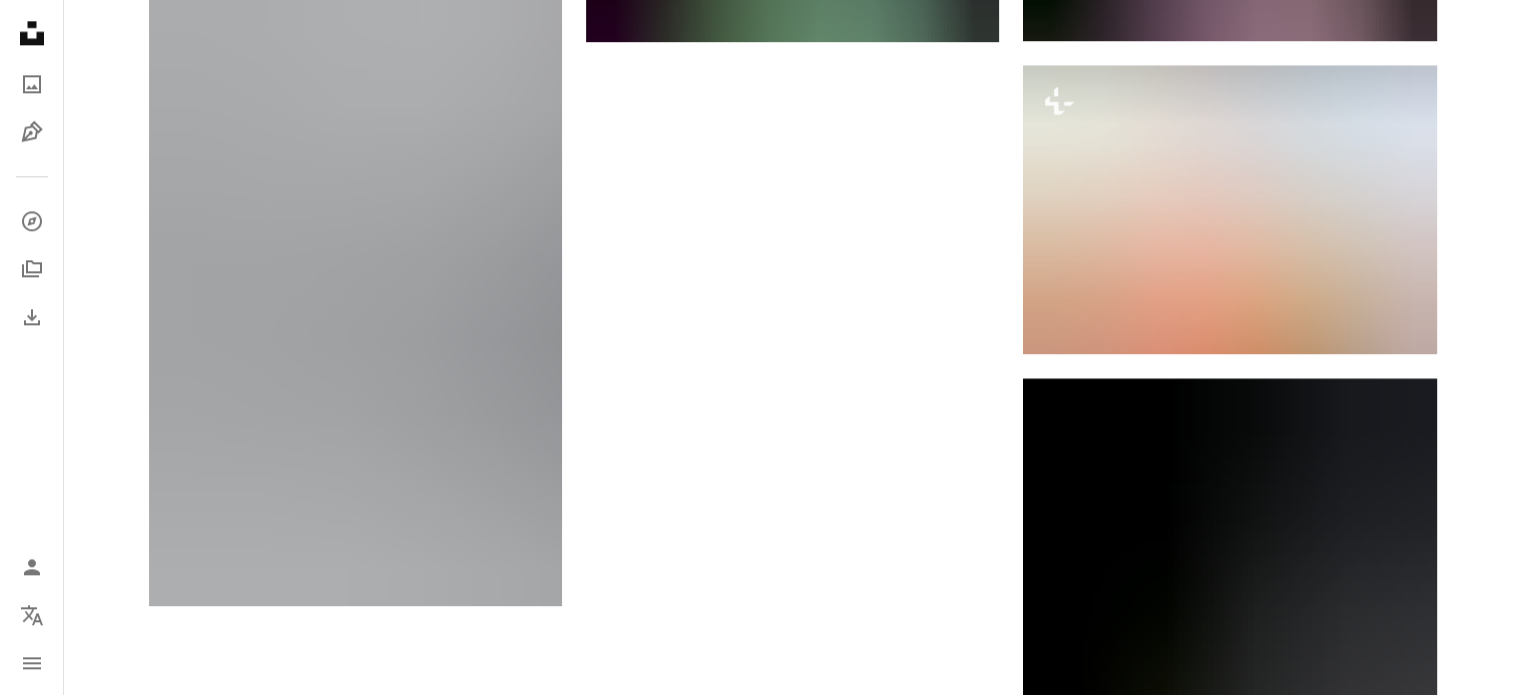 scroll, scrollTop: 2600, scrollLeft: 0, axis: vertical 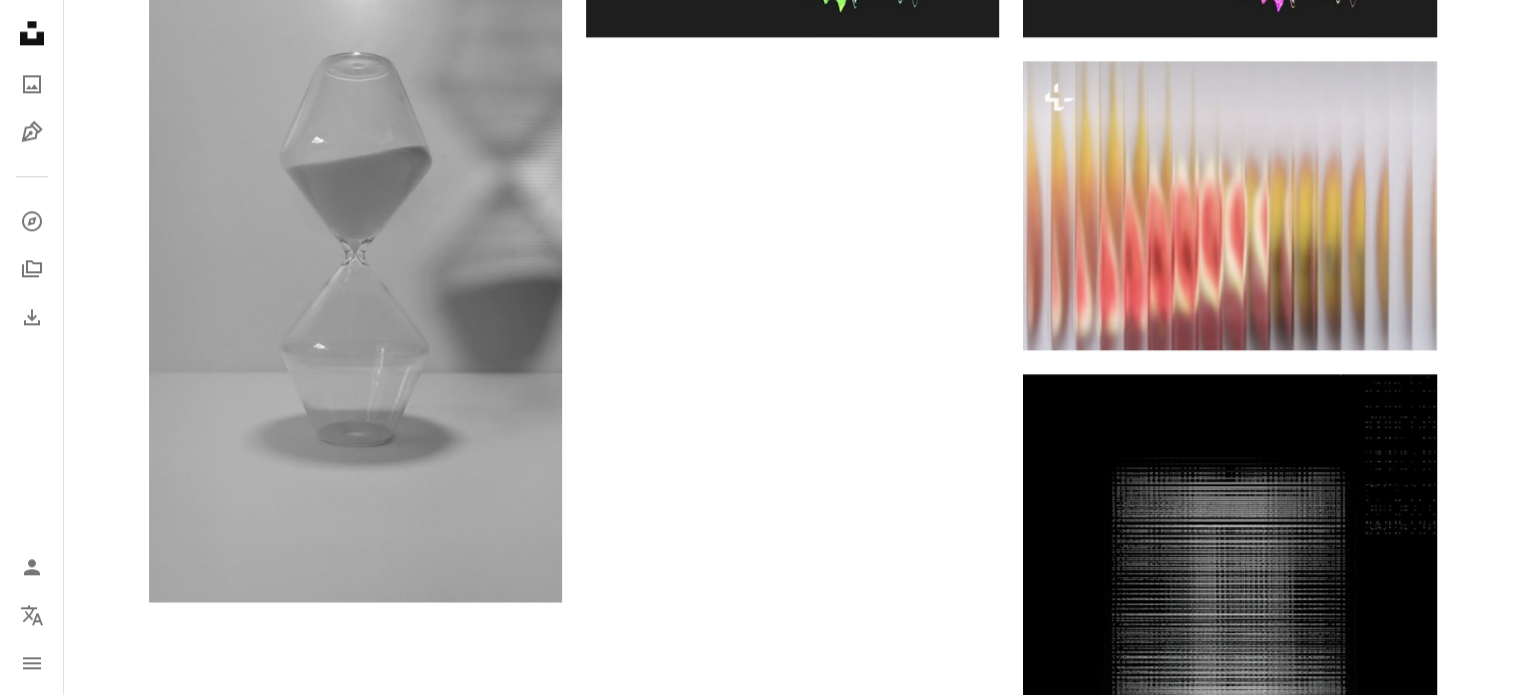 click on "Load more" at bounding box center [793, 1189] 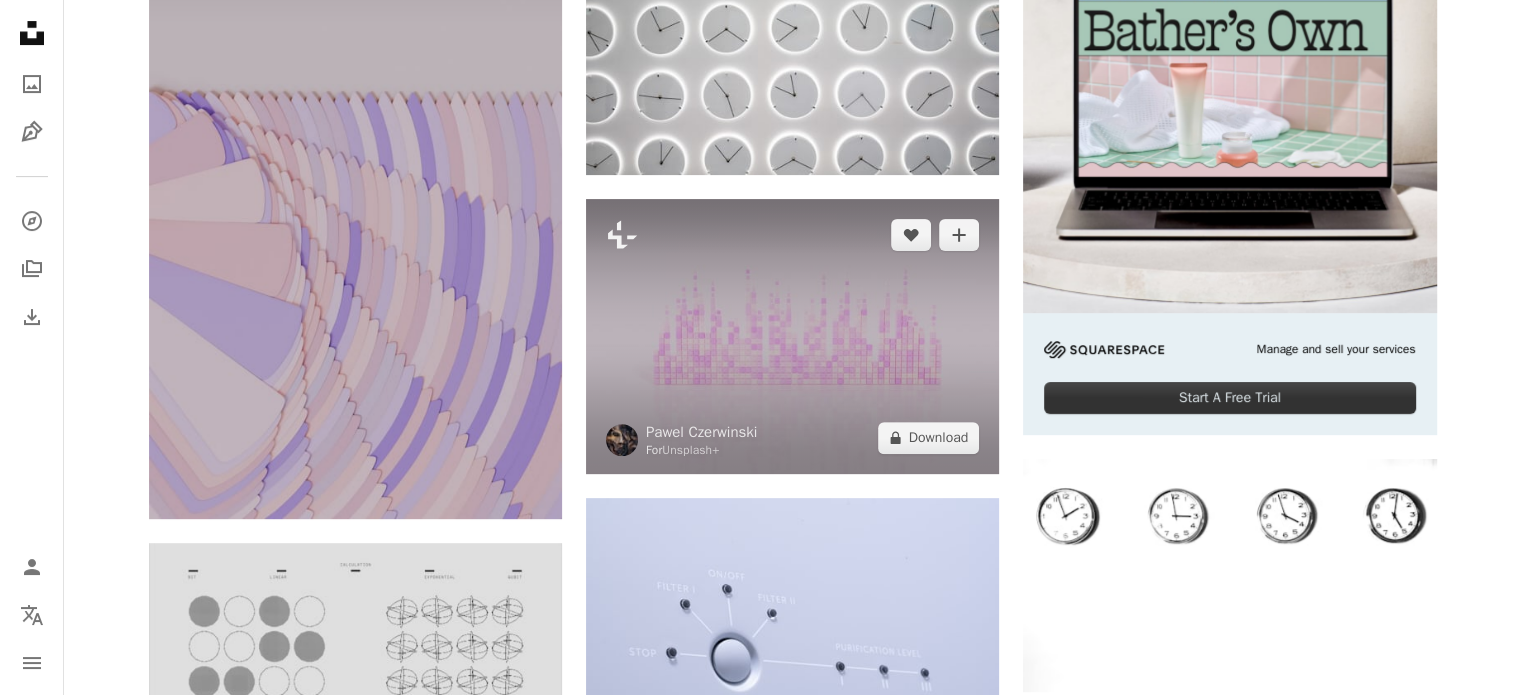 scroll, scrollTop: 0, scrollLeft: 0, axis: both 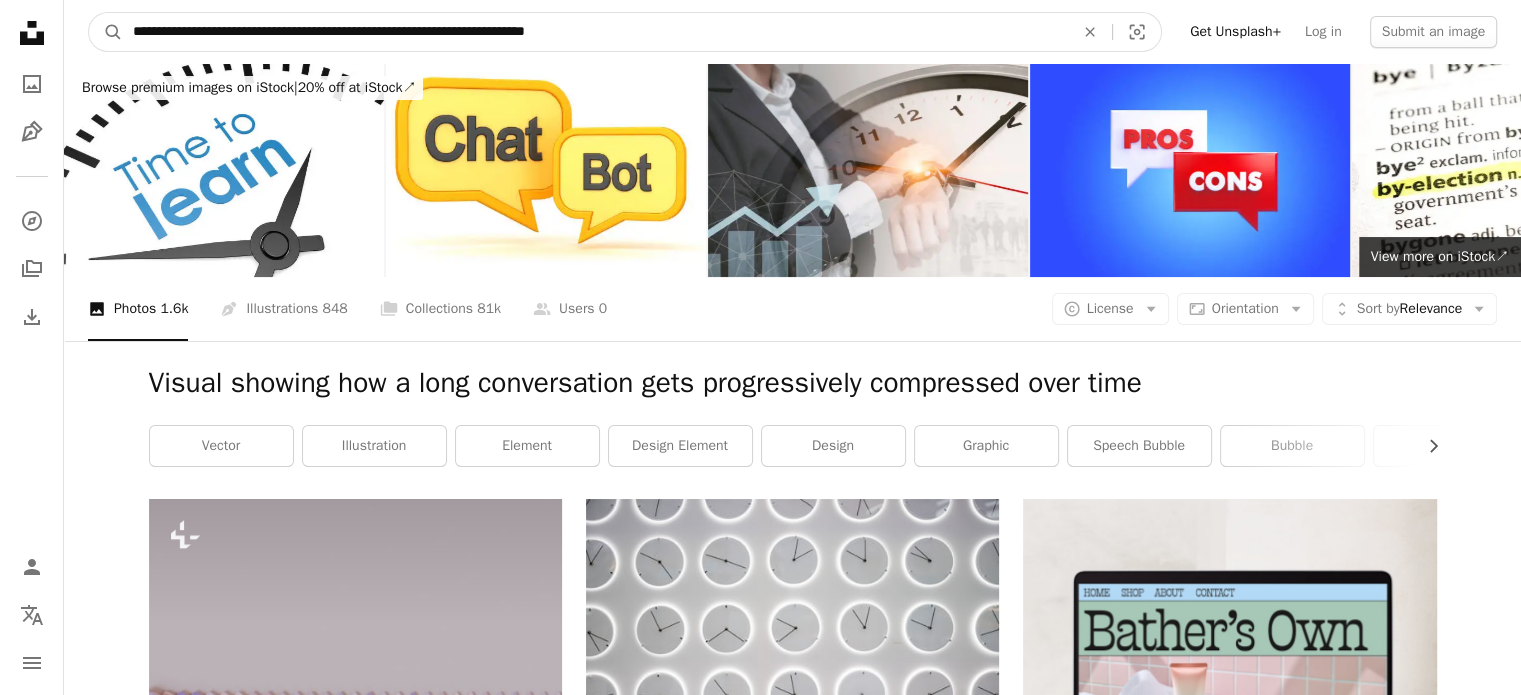 drag, startPoint x: 673, startPoint y: 39, endPoint x: 0, endPoint y: -4, distance: 674.3723 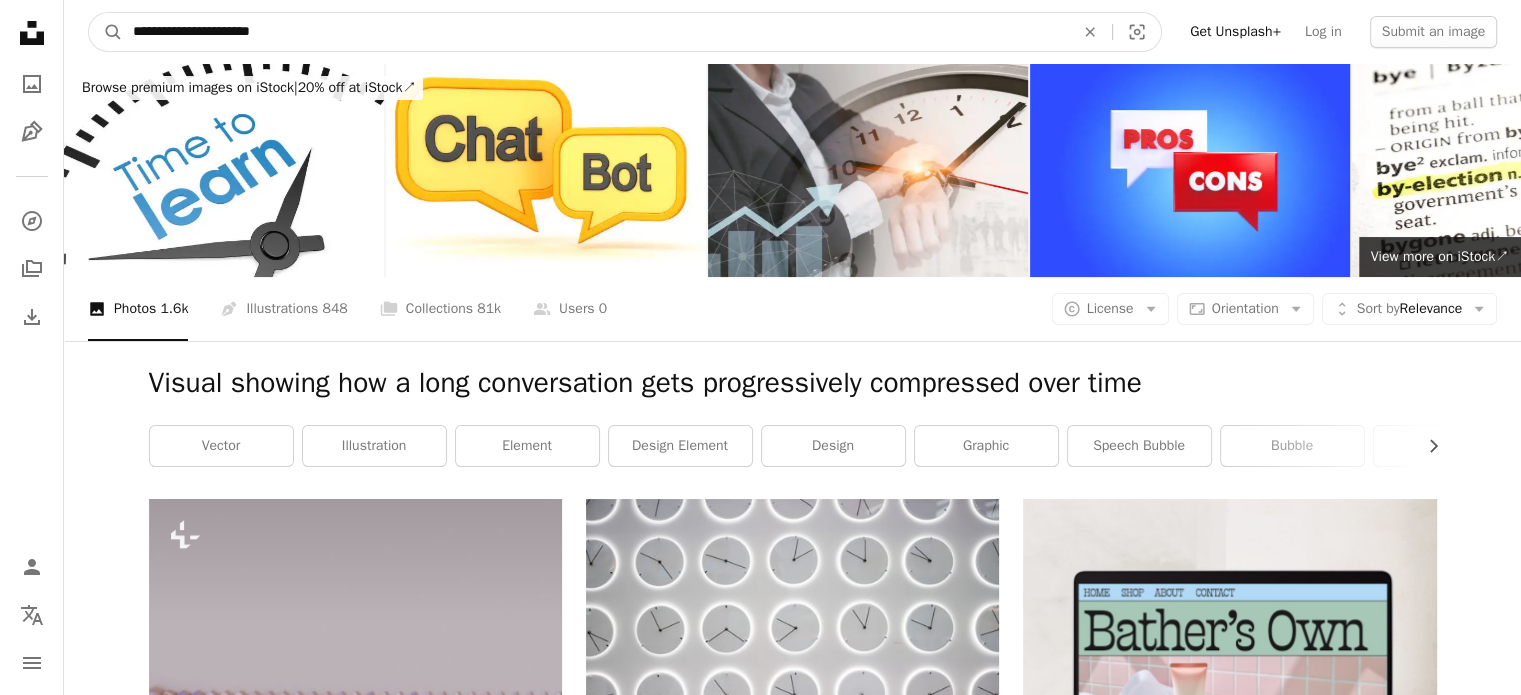 type on "**********" 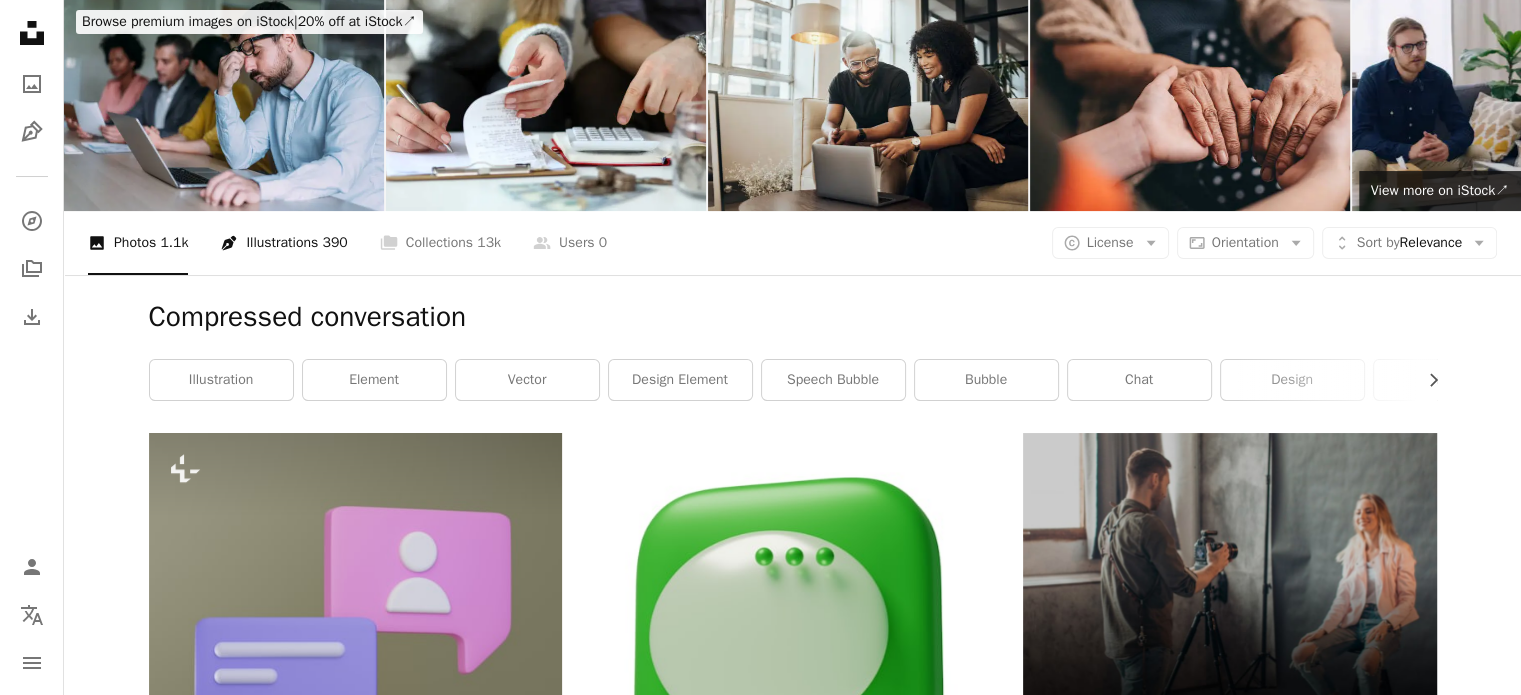 scroll, scrollTop: 0, scrollLeft: 0, axis: both 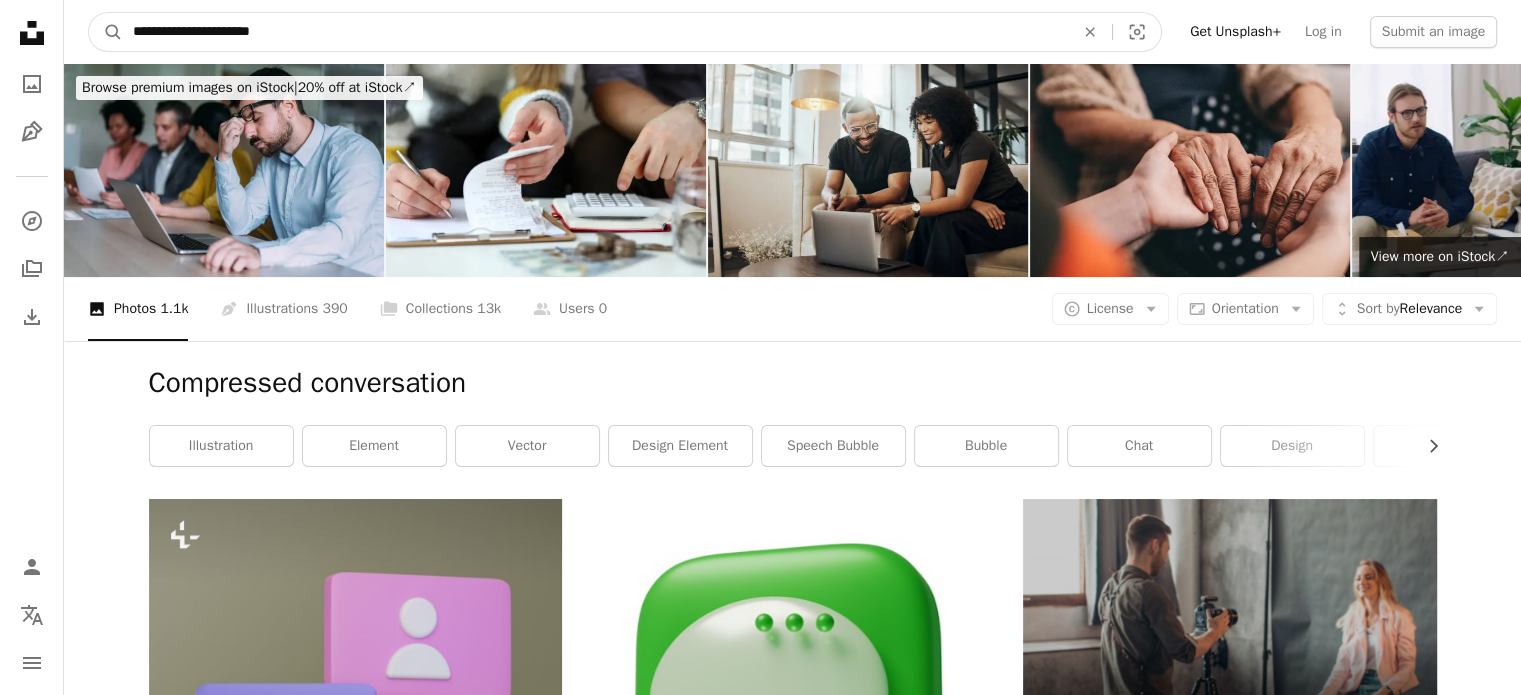 drag, startPoint x: 330, startPoint y: 33, endPoint x: 212, endPoint y: 26, distance: 118.20744 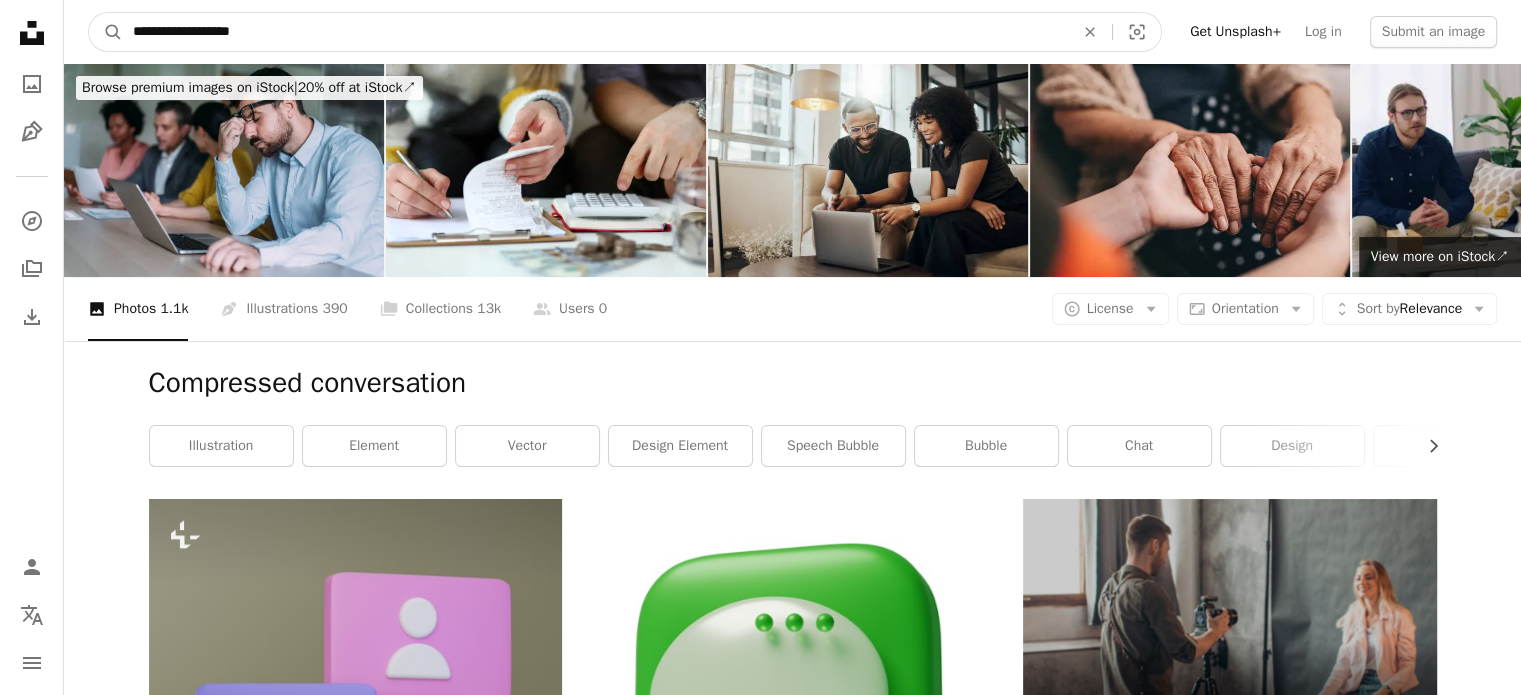 type on "**********" 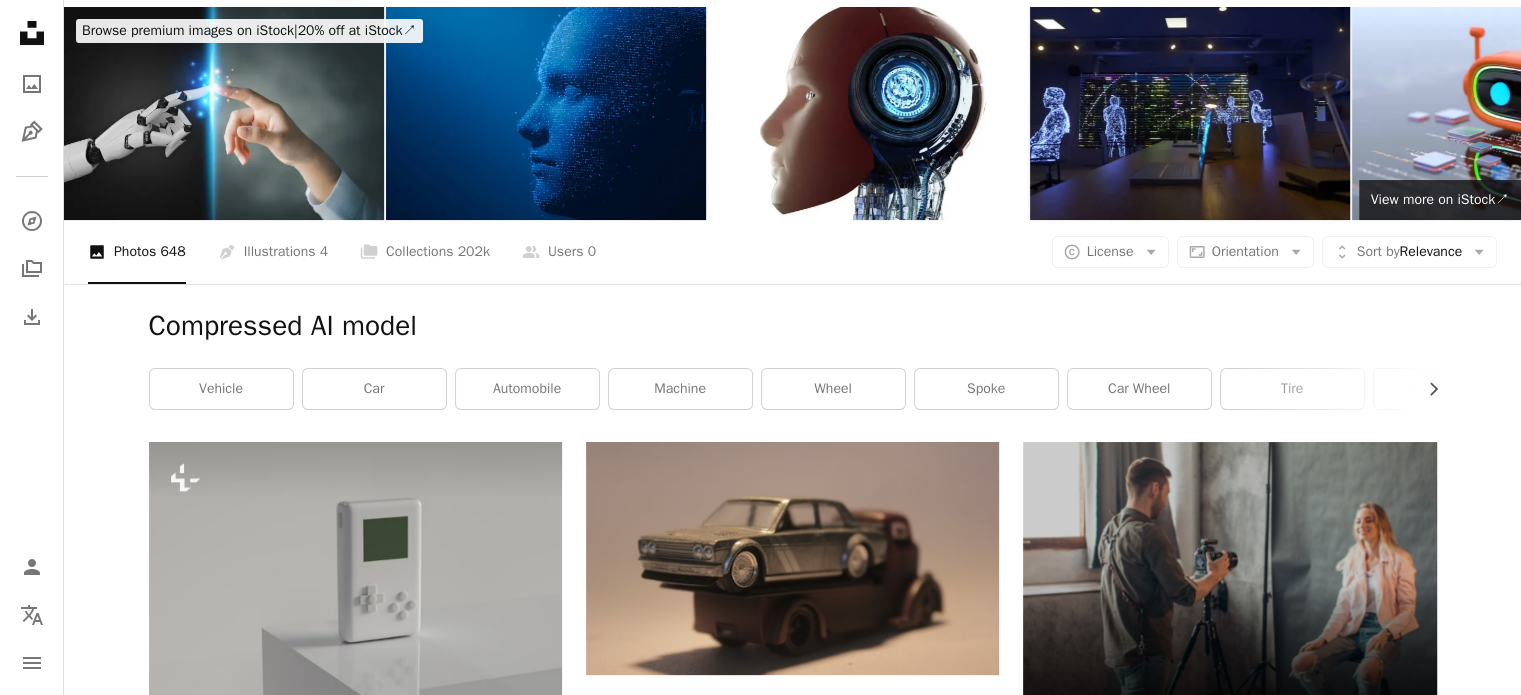 scroll, scrollTop: 0, scrollLeft: 0, axis: both 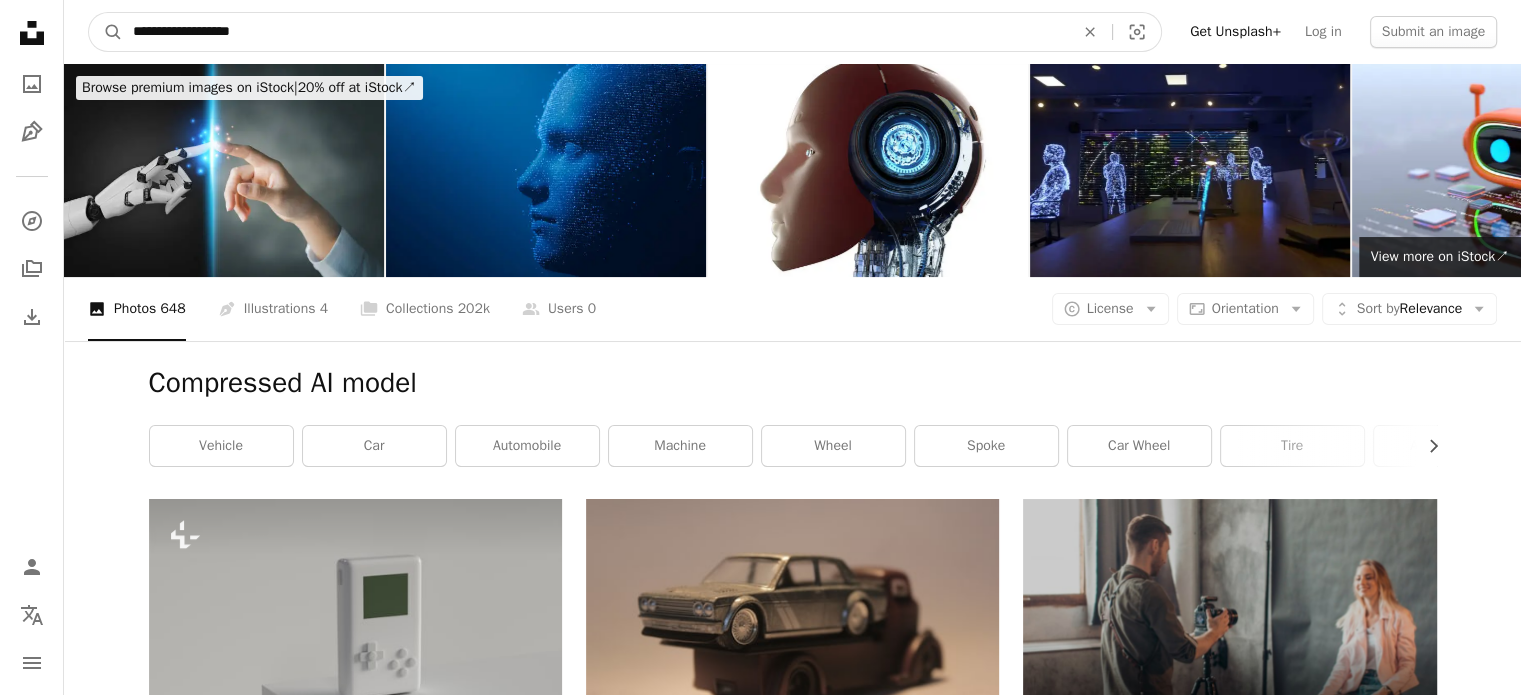 drag, startPoint x: 297, startPoint y: 29, endPoint x: 214, endPoint y: 28, distance: 83.00603 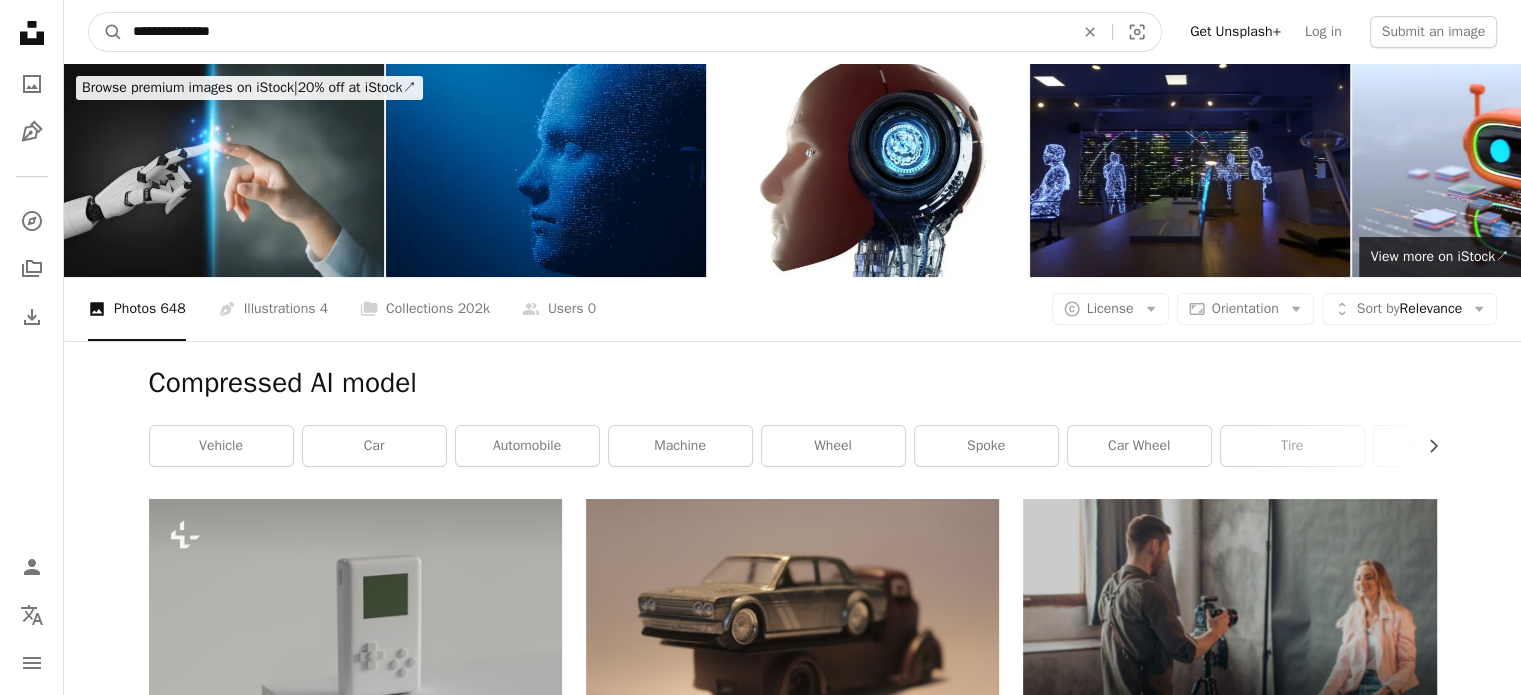 type on "**********" 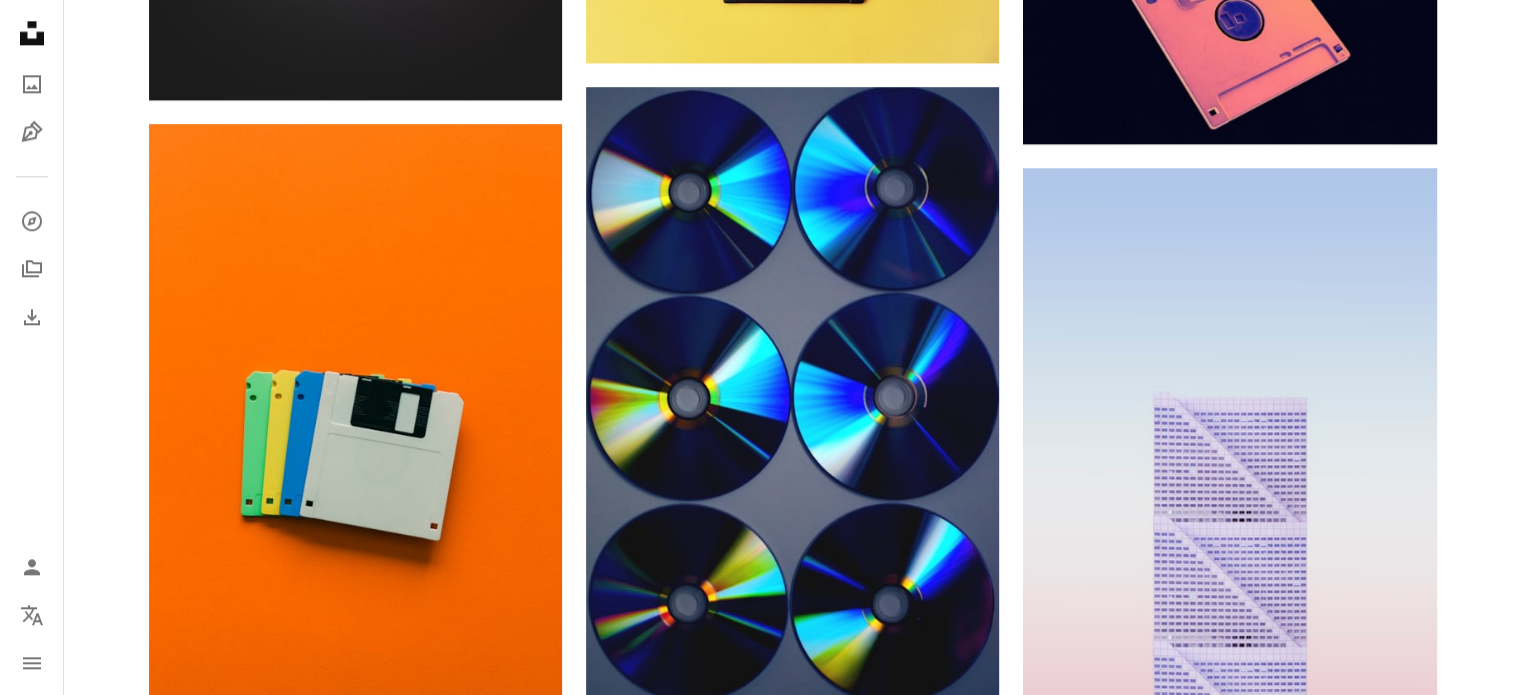 scroll, scrollTop: 2600, scrollLeft: 0, axis: vertical 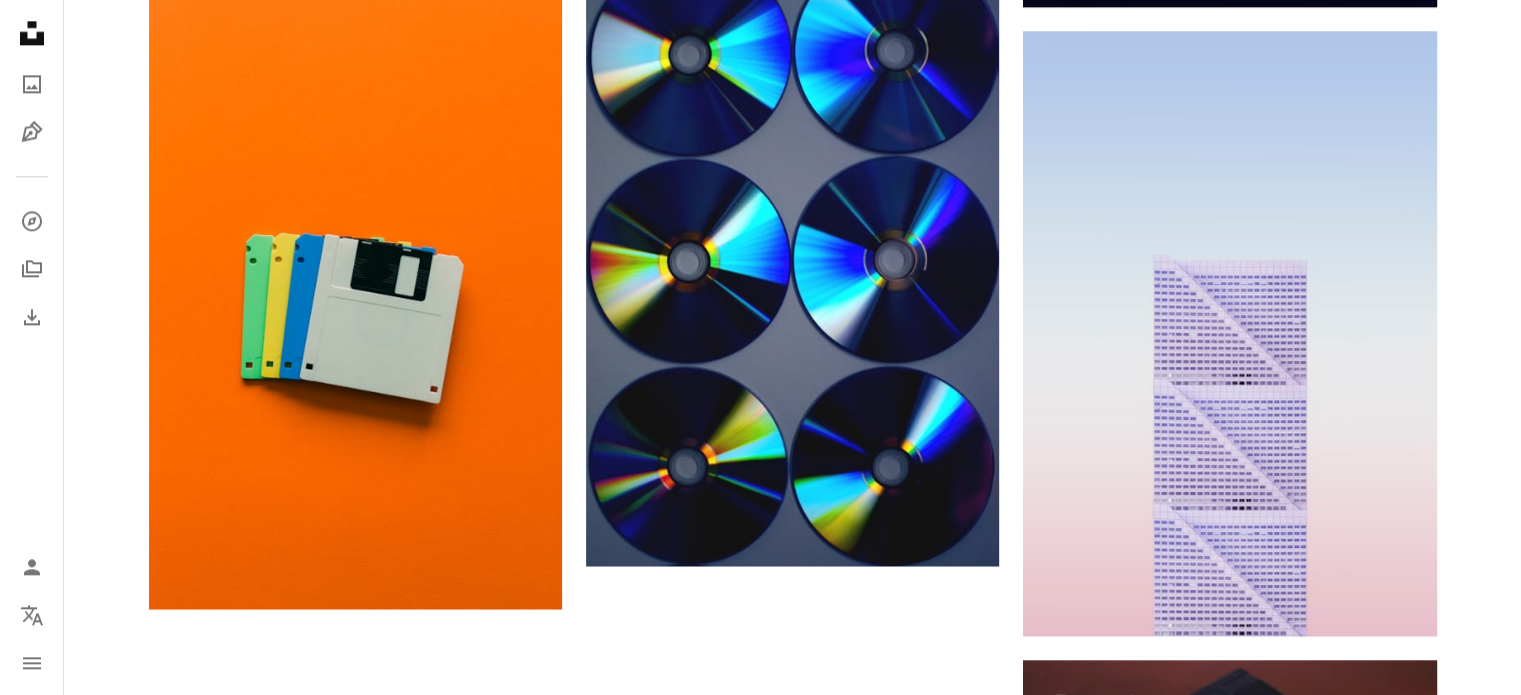 click on "Load more" at bounding box center (793, 1015) 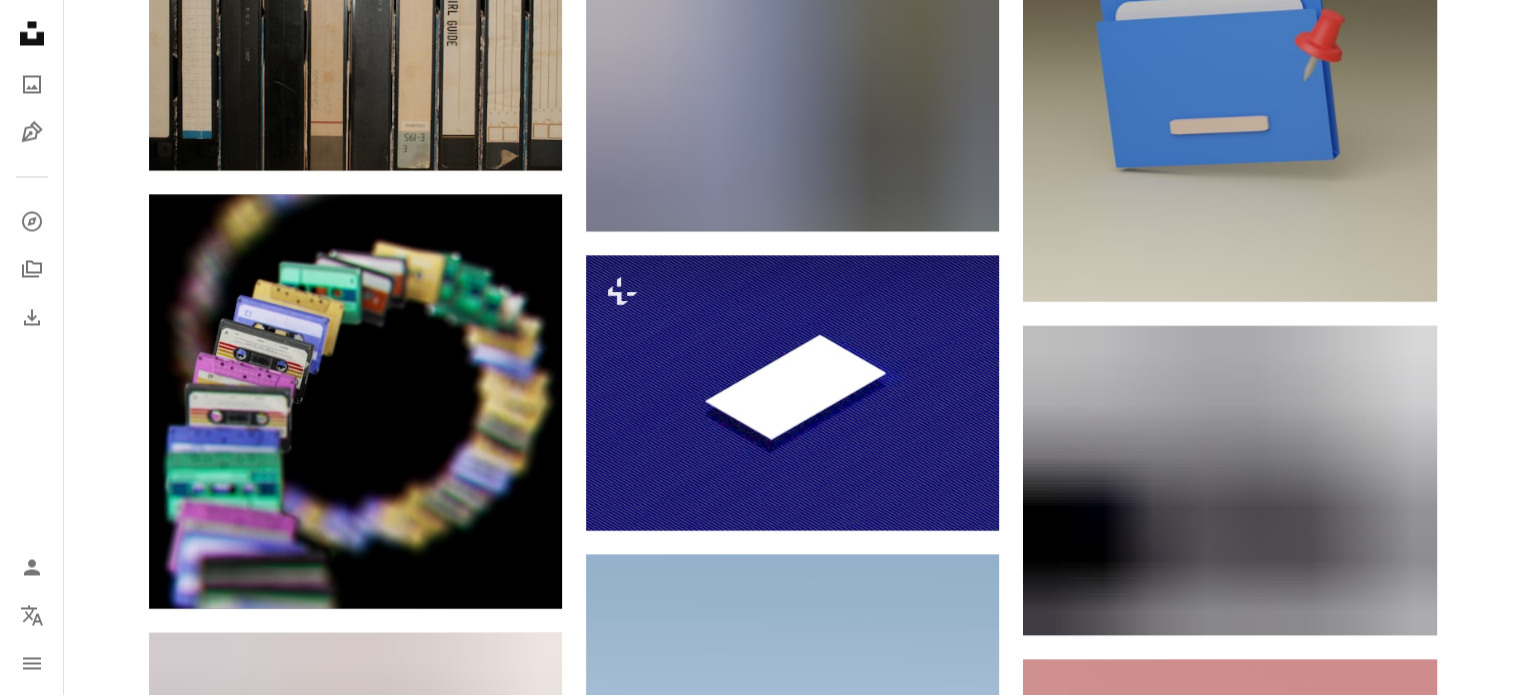 scroll, scrollTop: 3500, scrollLeft: 0, axis: vertical 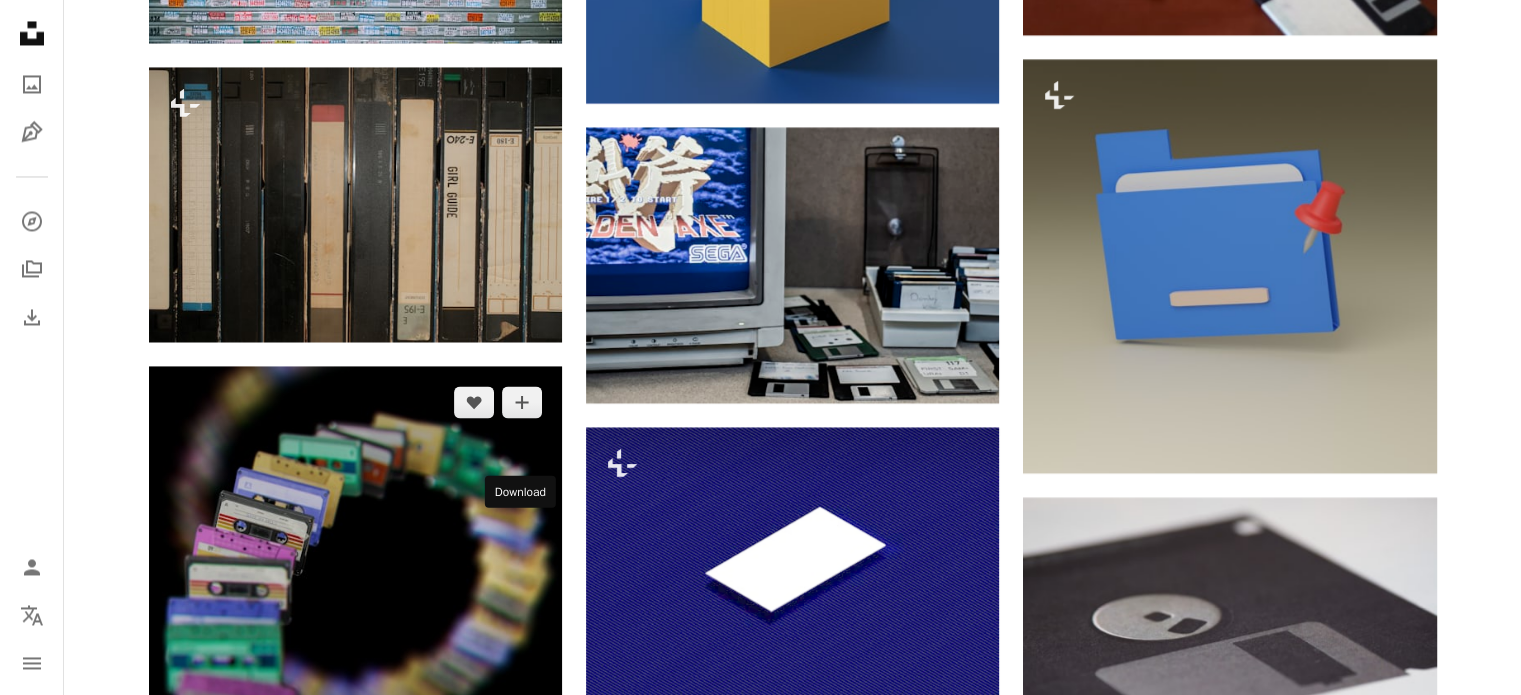 click on "Arrow pointing down" 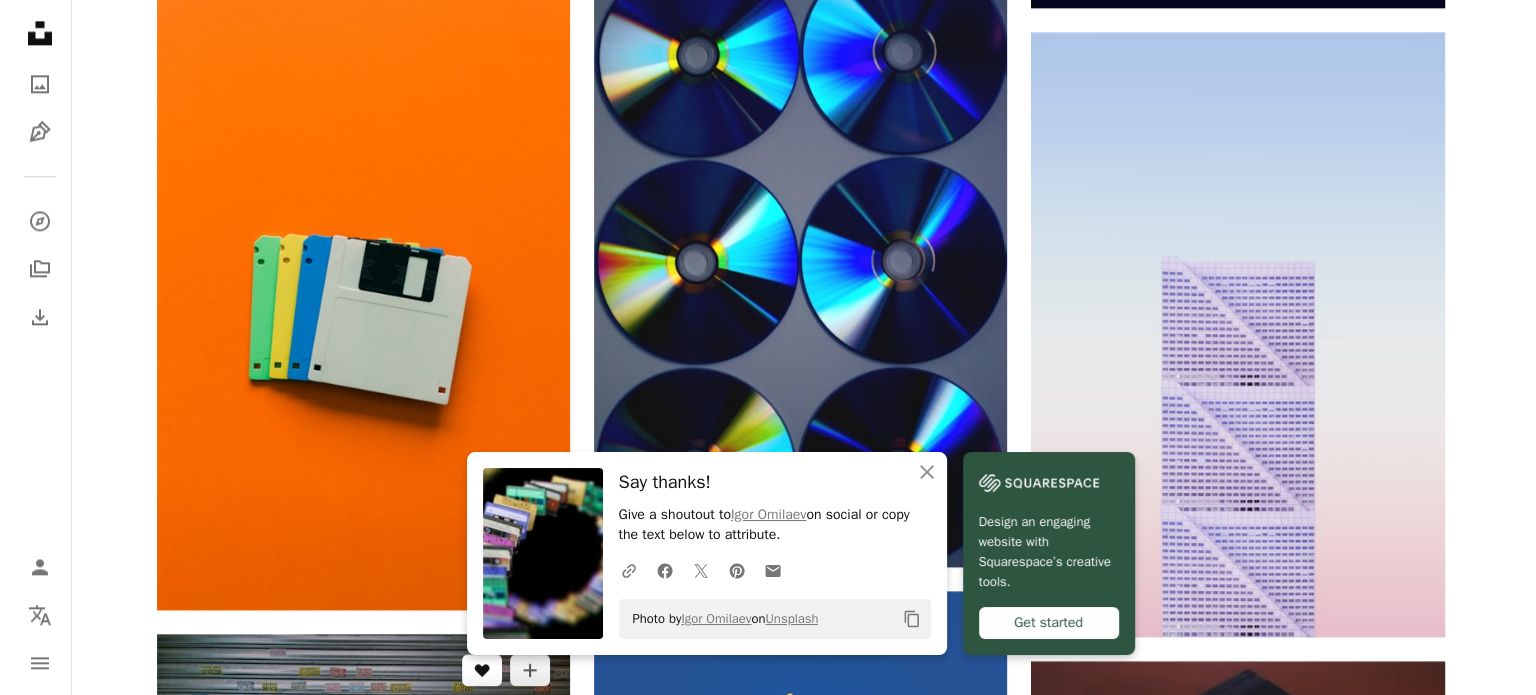 scroll, scrollTop: 2600, scrollLeft: 0, axis: vertical 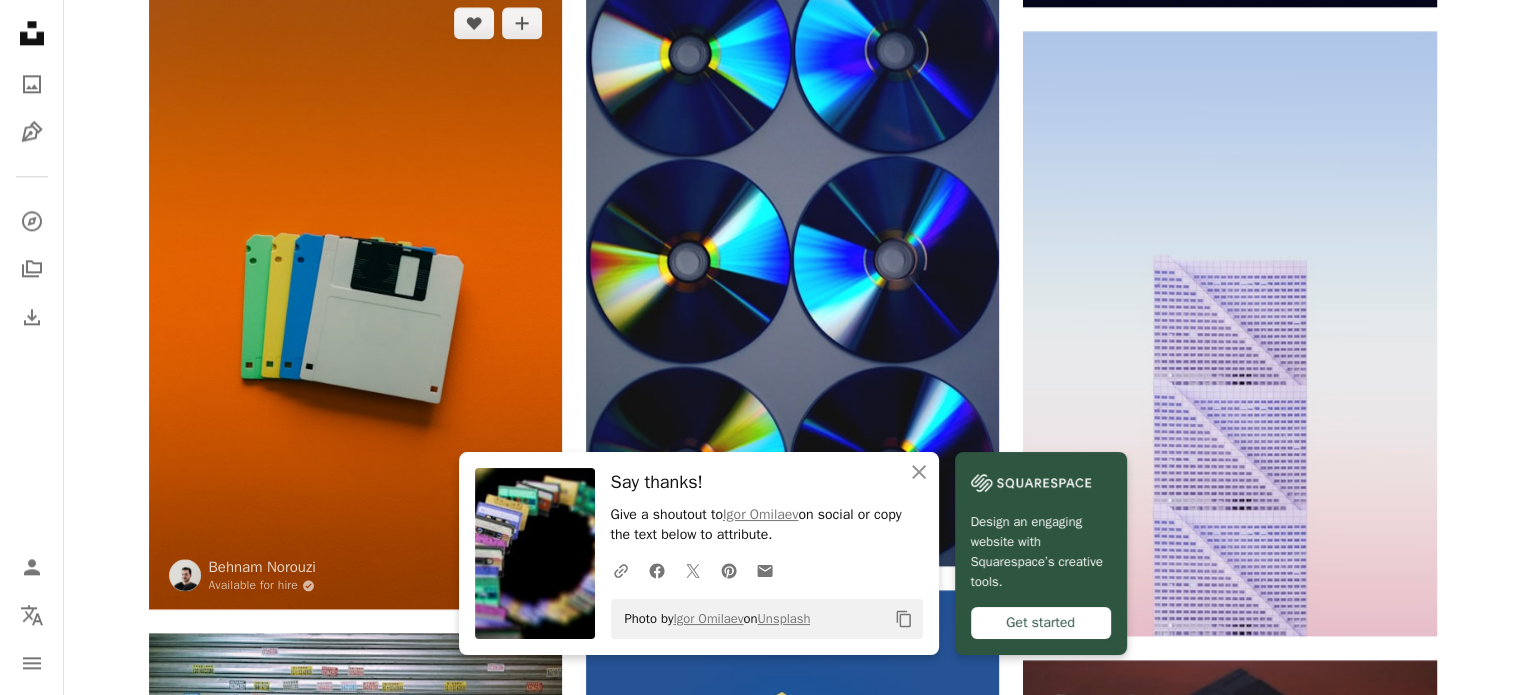 click at bounding box center (355, 298) 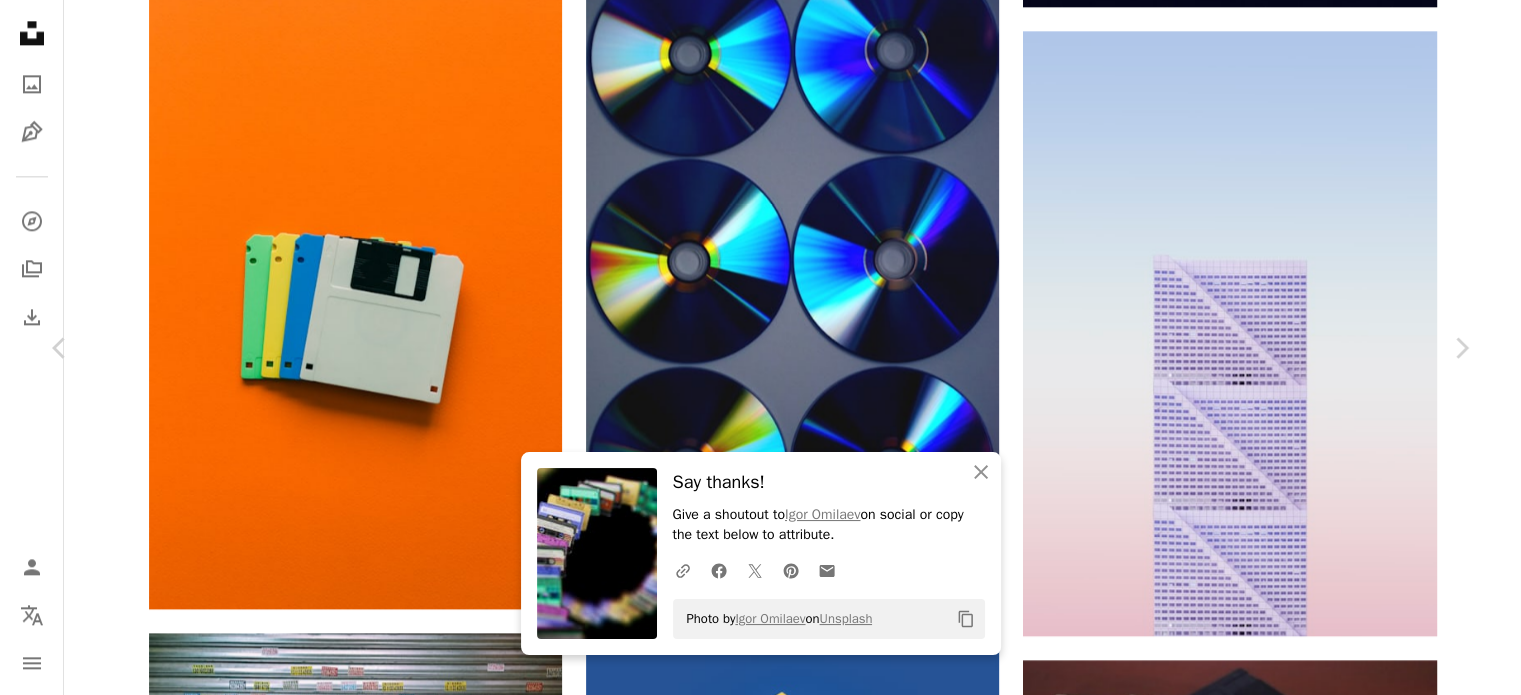 click on "Zoom in" at bounding box center (753, 10370) 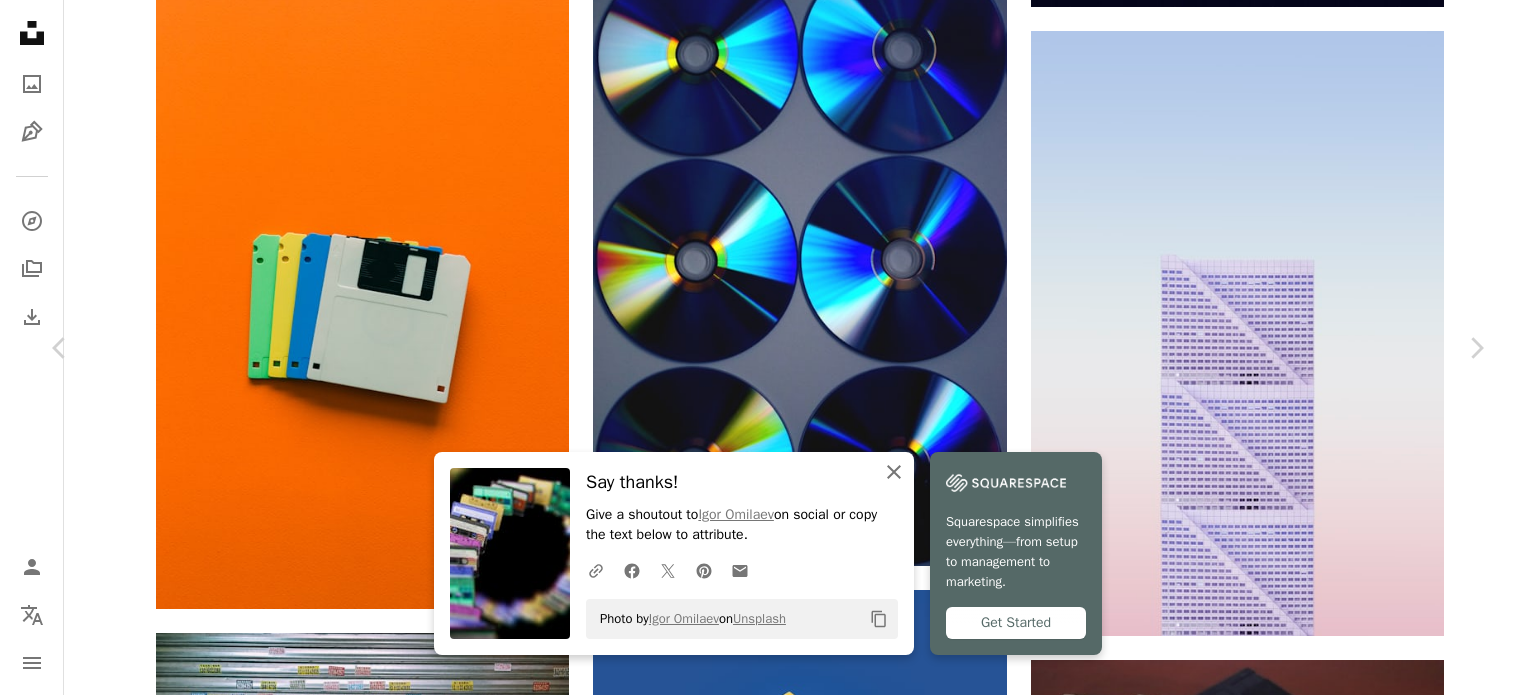 click on "An X shape" 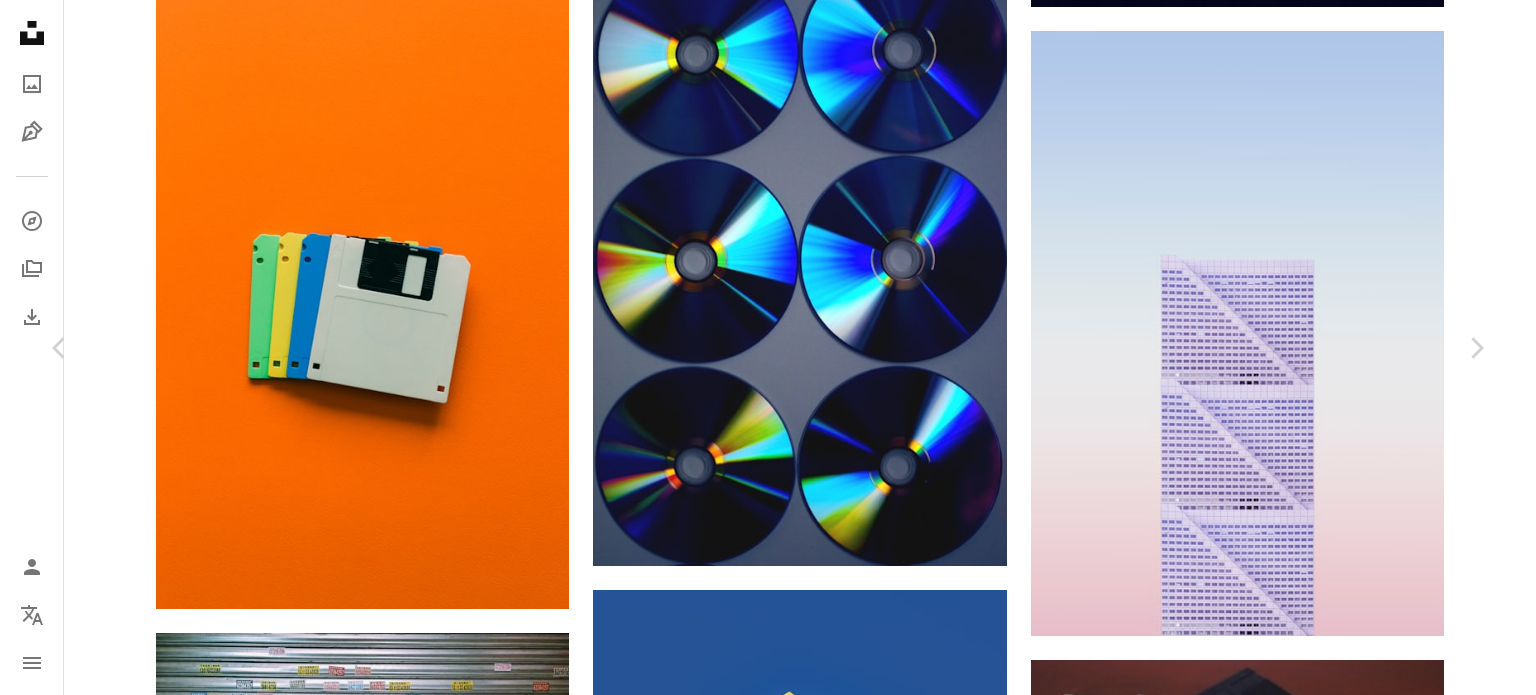 click on "Chevron down" 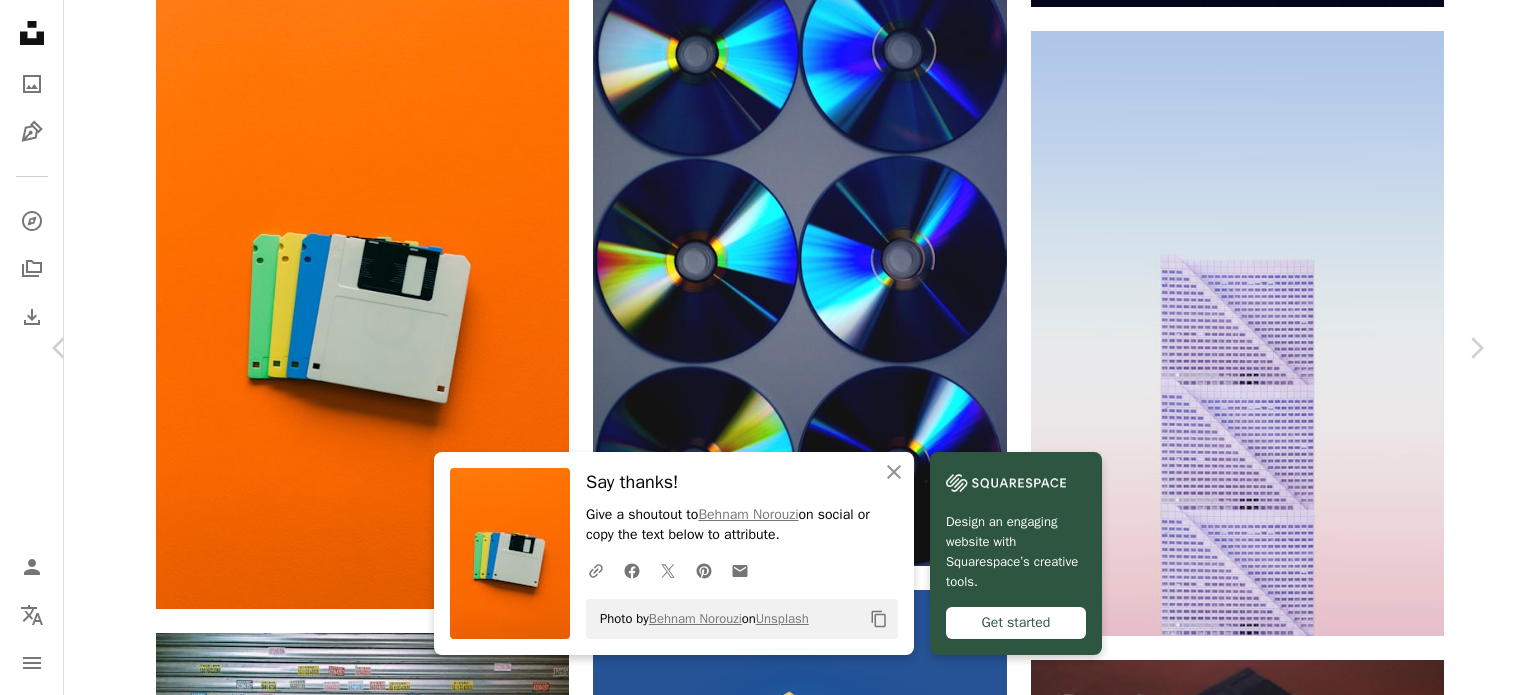 click on "Download free" at bounding box center (1287, 10039) 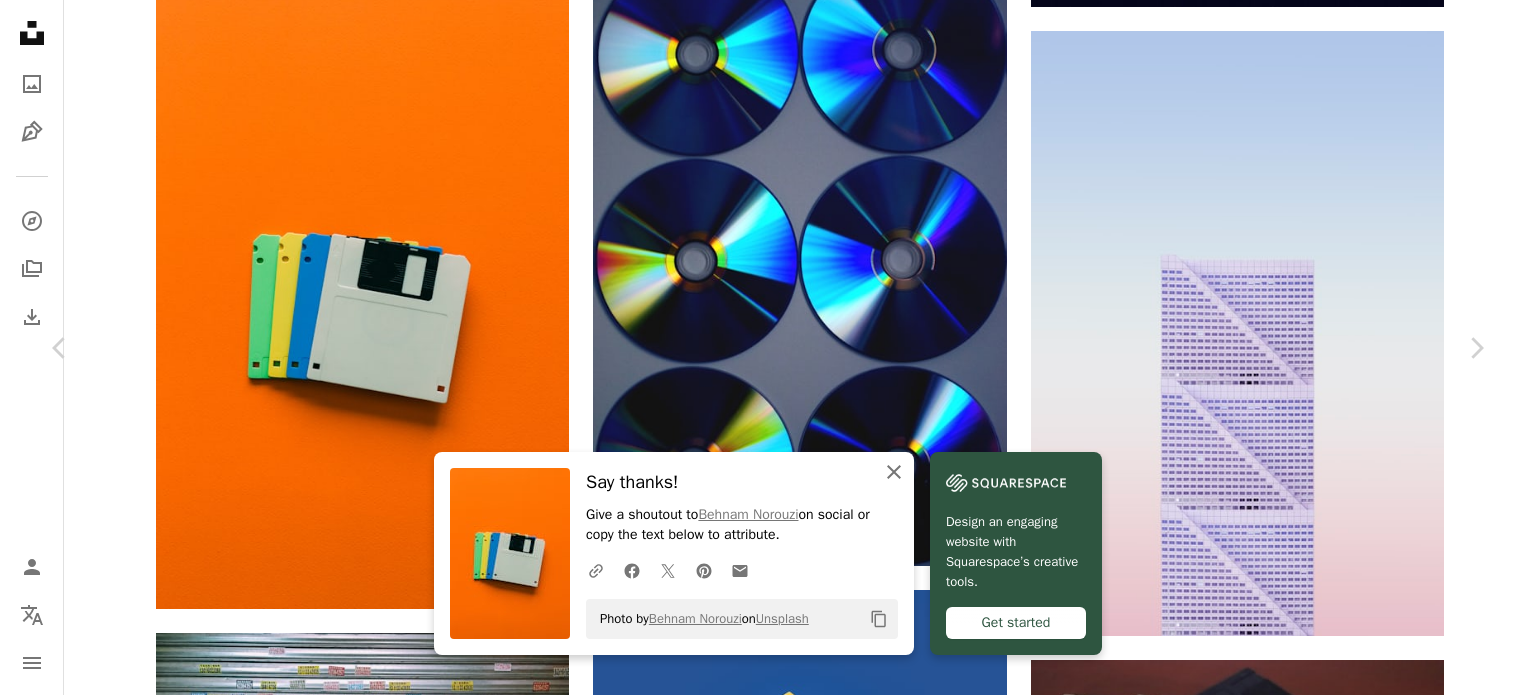 click on "An X shape" 